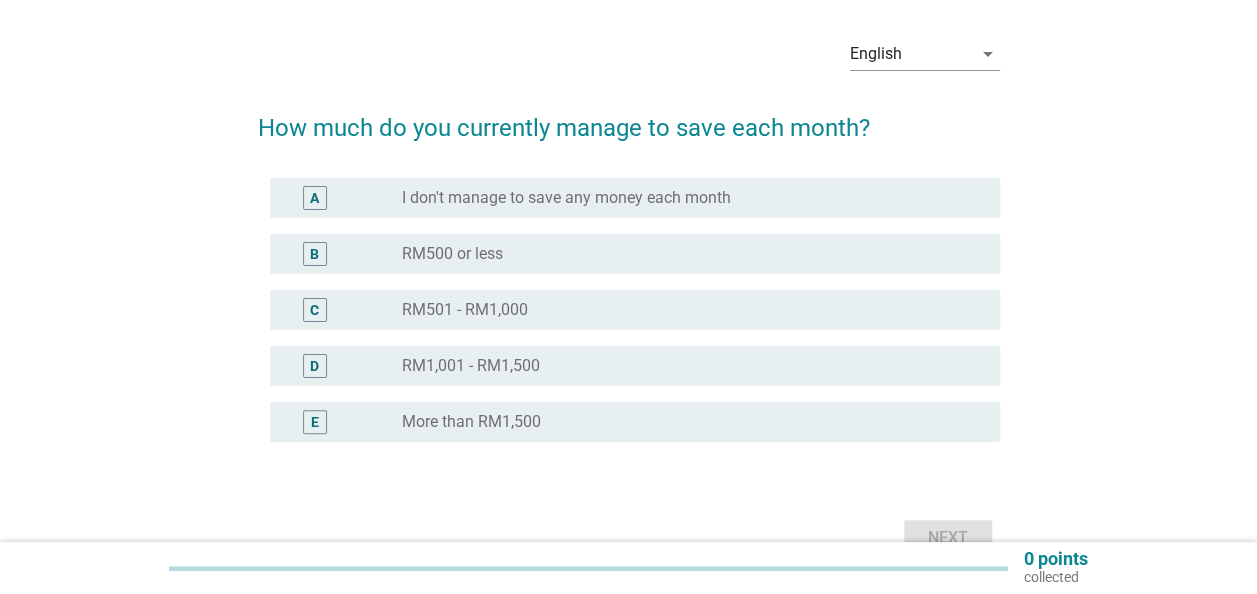 scroll, scrollTop: 100, scrollLeft: 0, axis: vertical 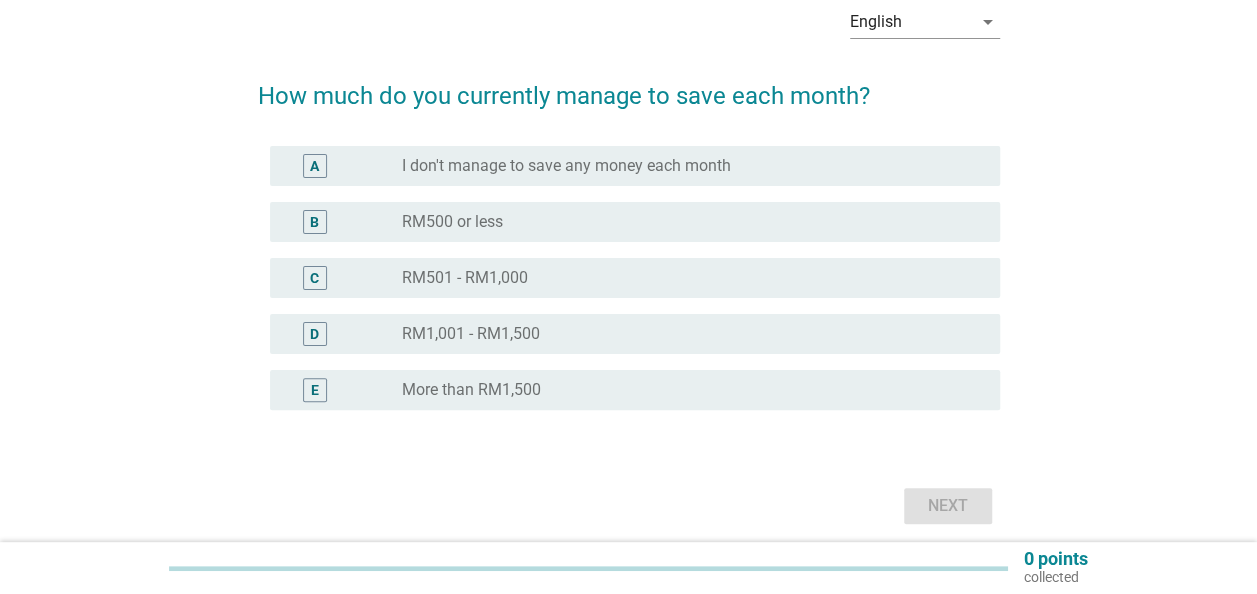 click on "C" at bounding box center (315, 278) 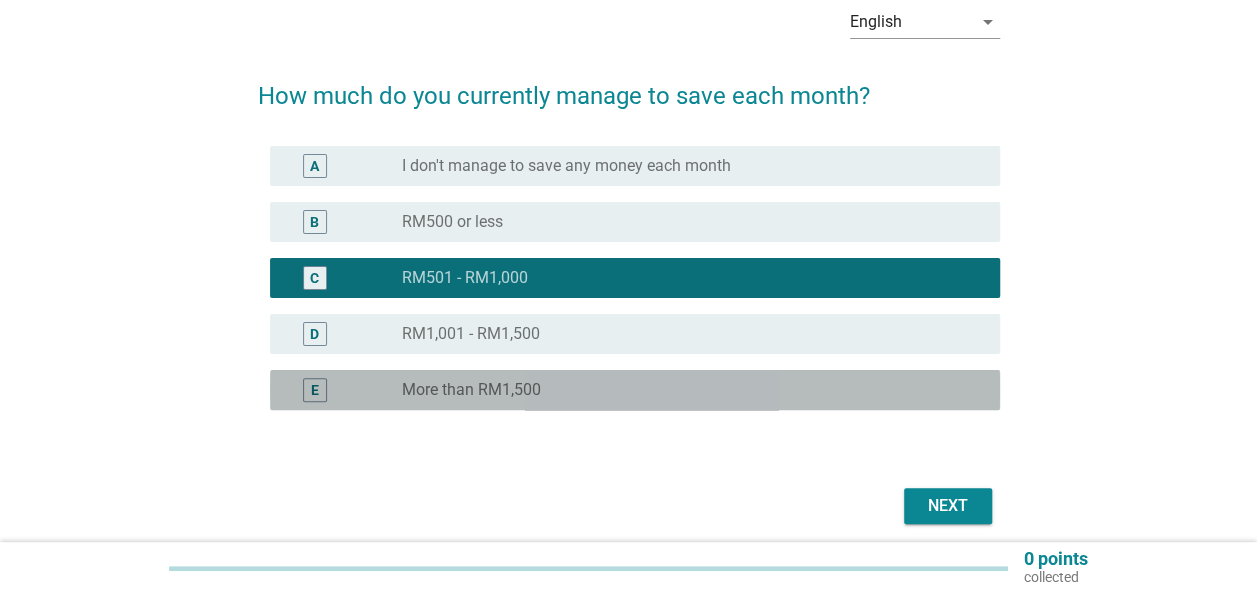 click on "E" at bounding box center (315, 390) 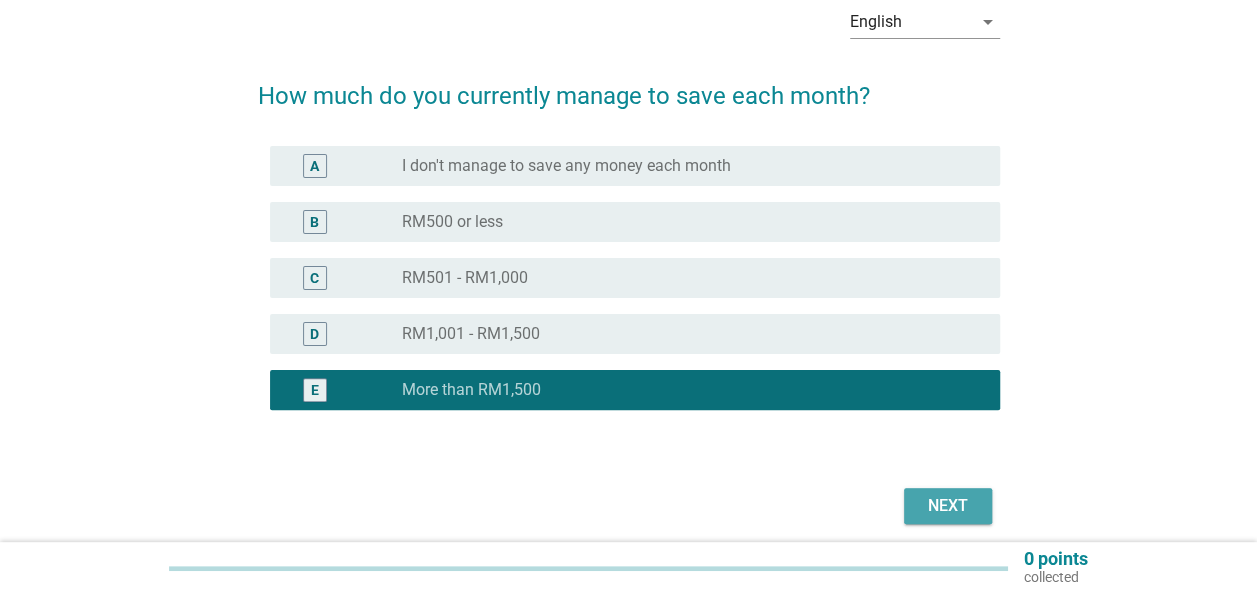 click on "Next" at bounding box center [948, 506] 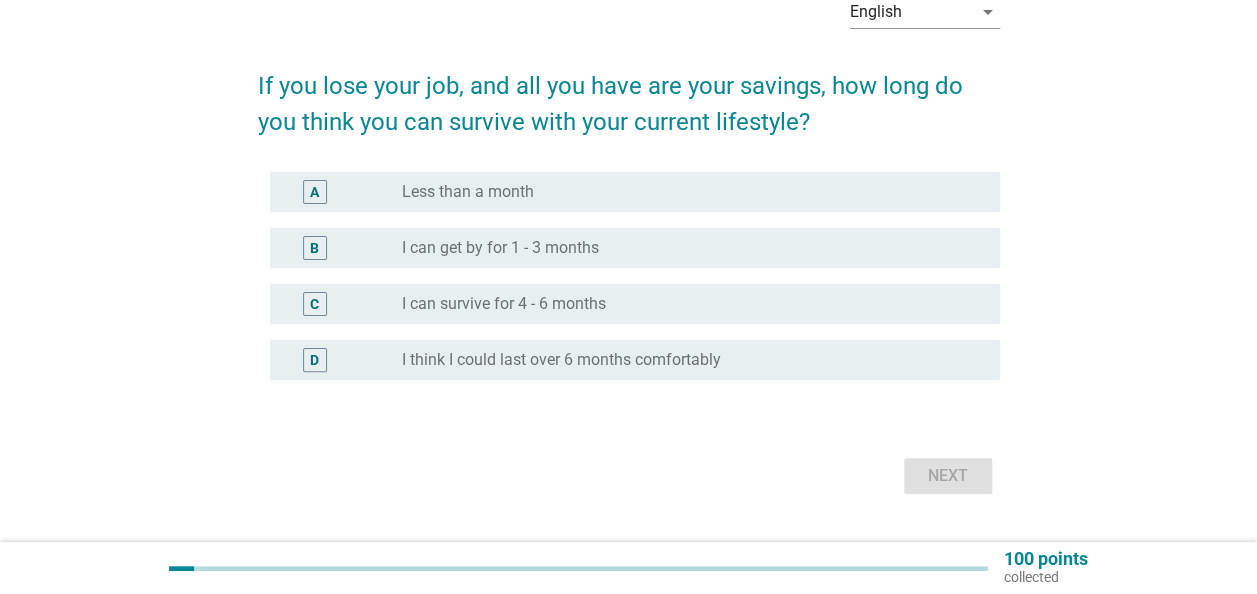 scroll, scrollTop: 158, scrollLeft: 0, axis: vertical 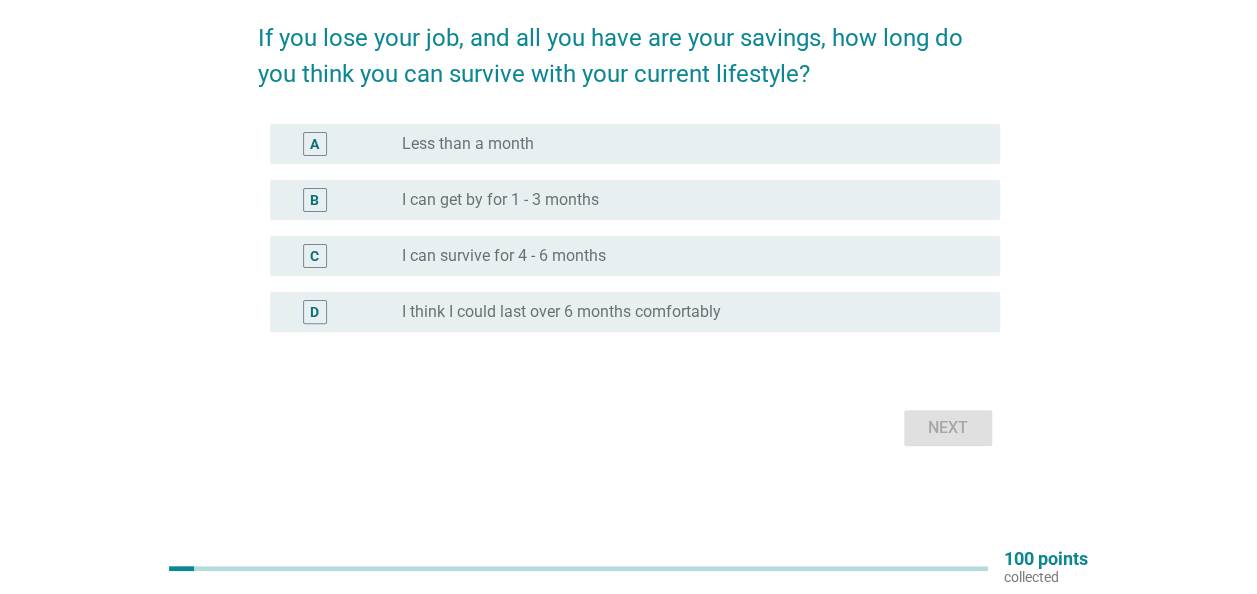 click on "I think I could last over 6 months comfortably" at bounding box center (561, 312) 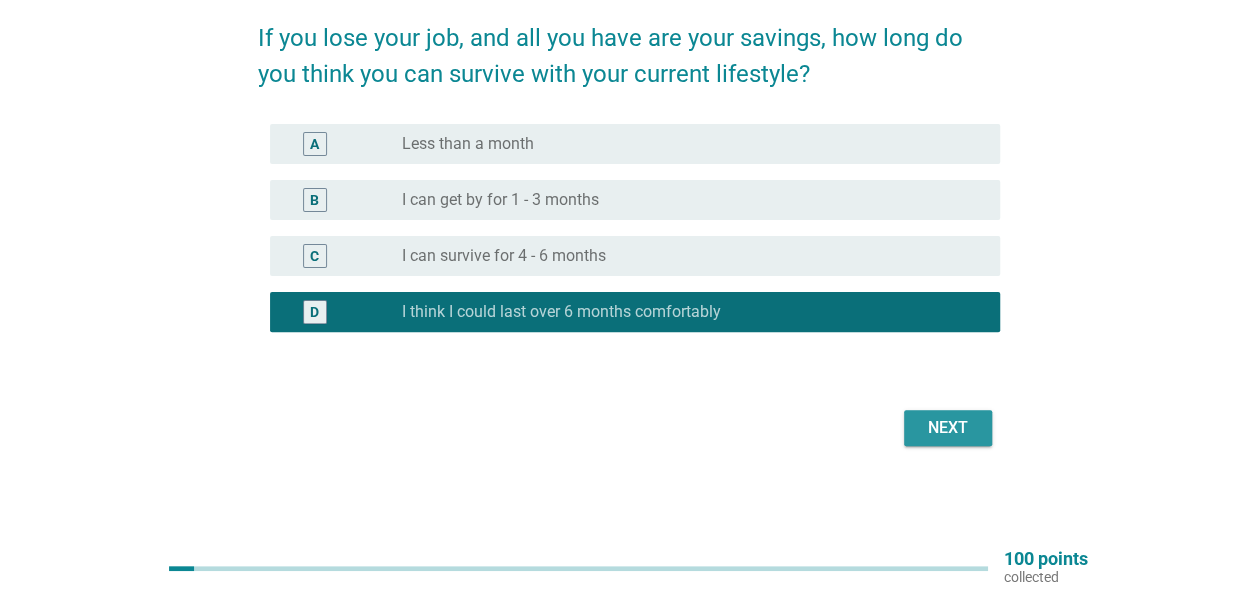 click on "Next" at bounding box center [948, 428] 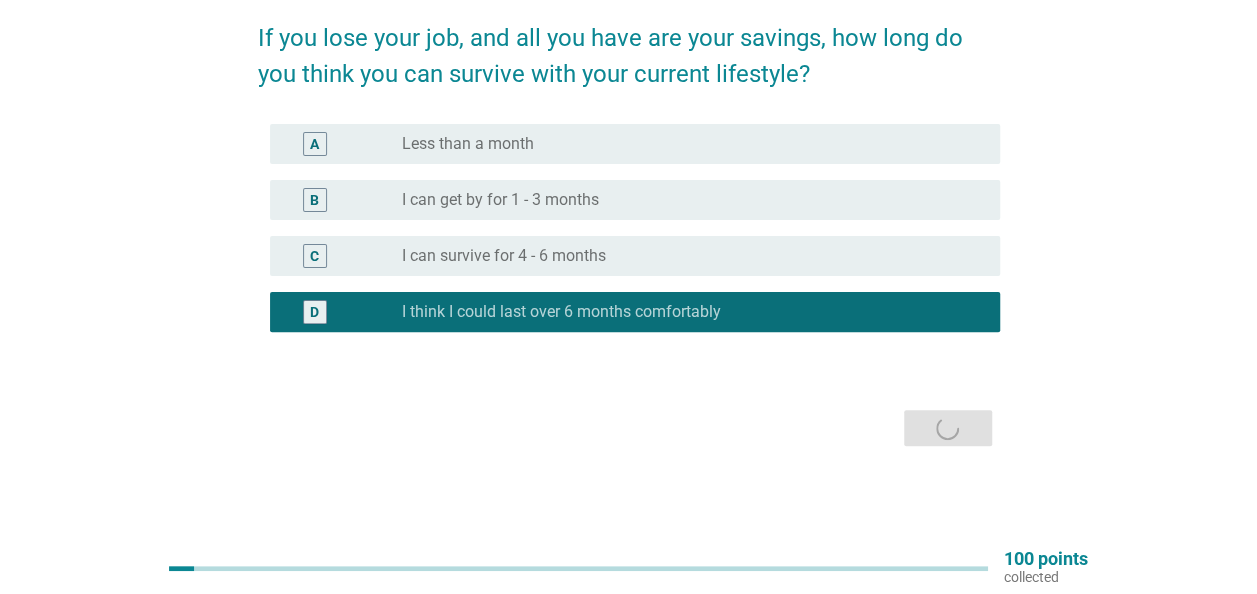 scroll, scrollTop: 0, scrollLeft: 0, axis: both 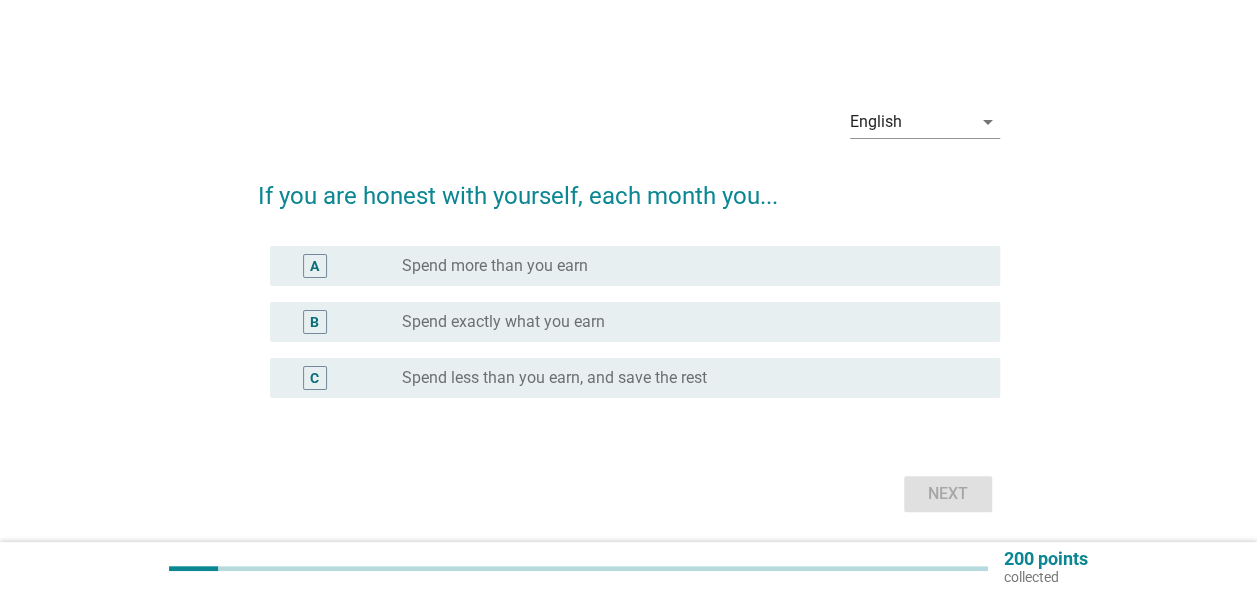 click on "Spend less than you earn, and save the rest" at bounding box center (554, 378) 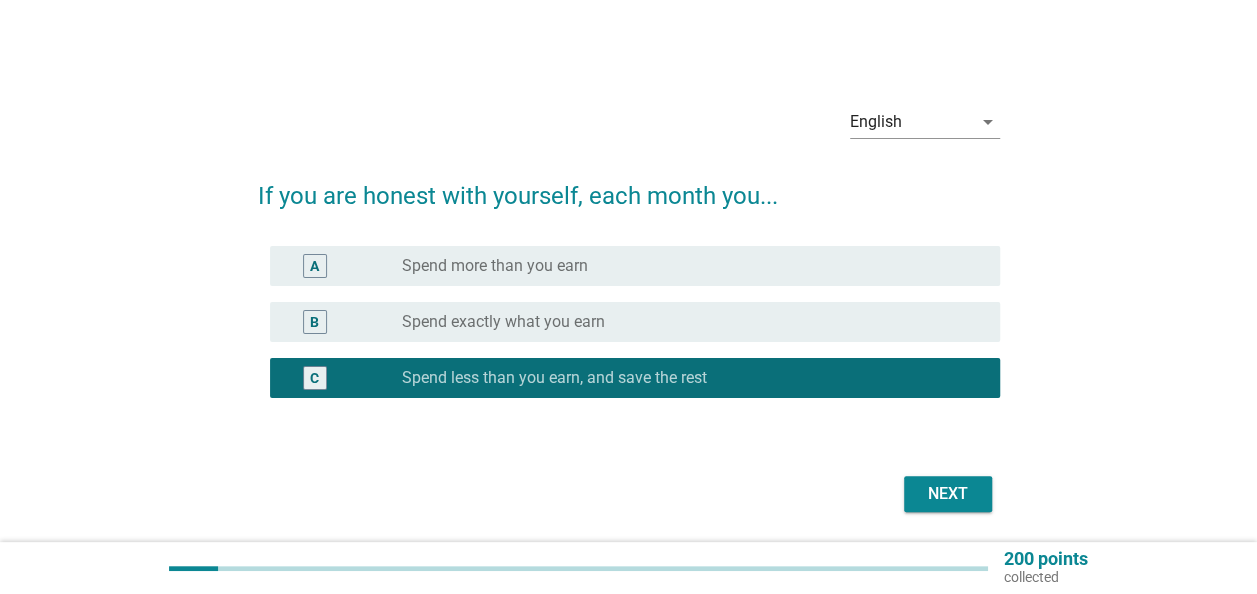 click on "Next" at bounding box center (948, 494) 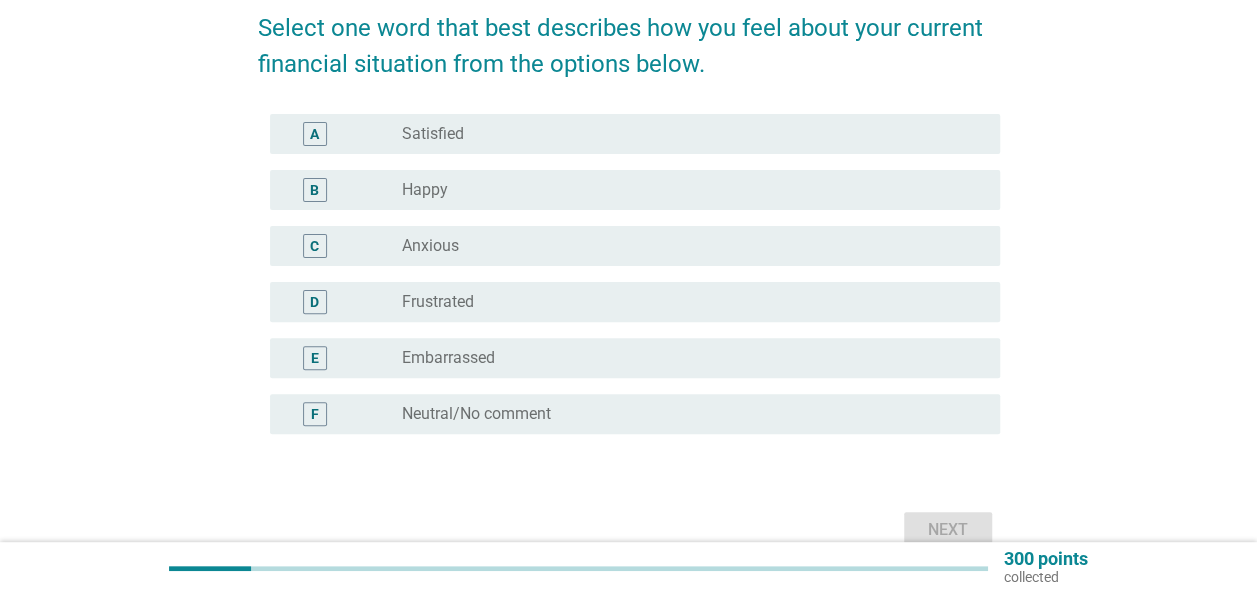 scroll, scrollTop: 200, scrollLeft: 0, axis: vertical 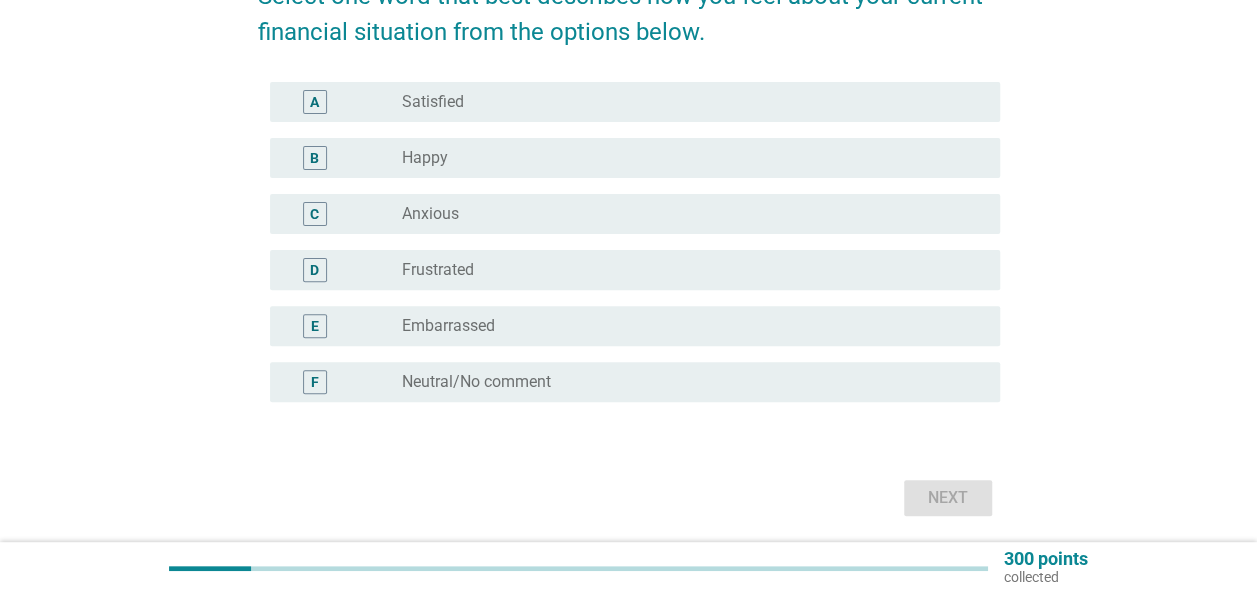 click on "radio_button_unchecked Anxious" at bounding box center (685, 214) 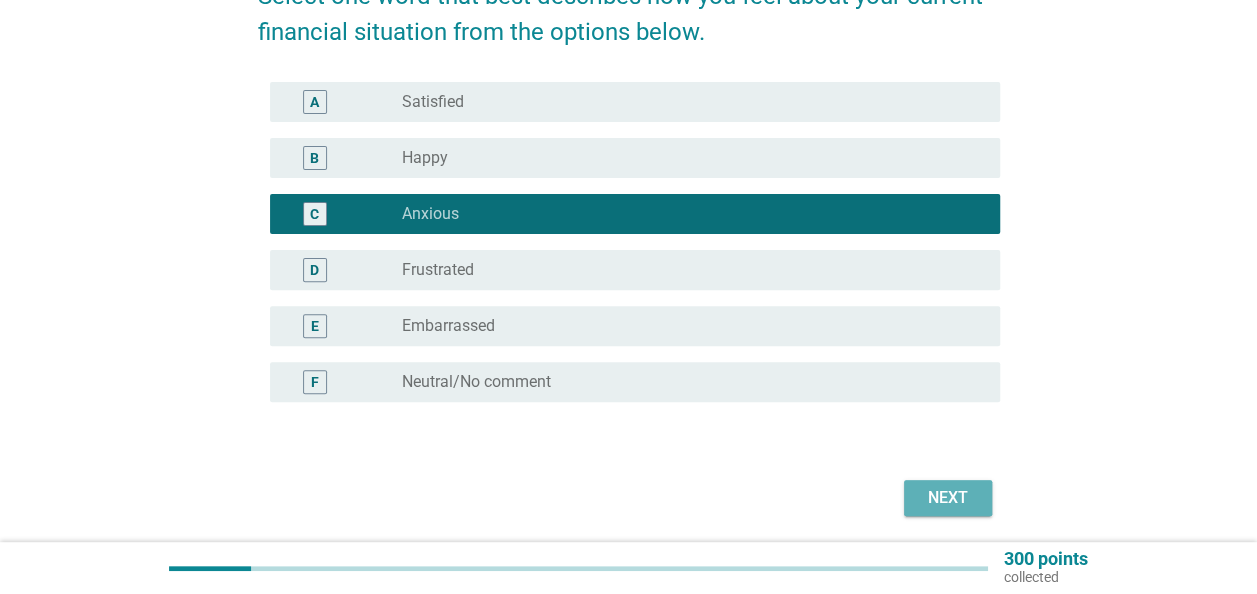 drag, startPoint x: 934, startPoint y: 492, endPoint x: 922, endPoint y: 490, distance: 12.165525 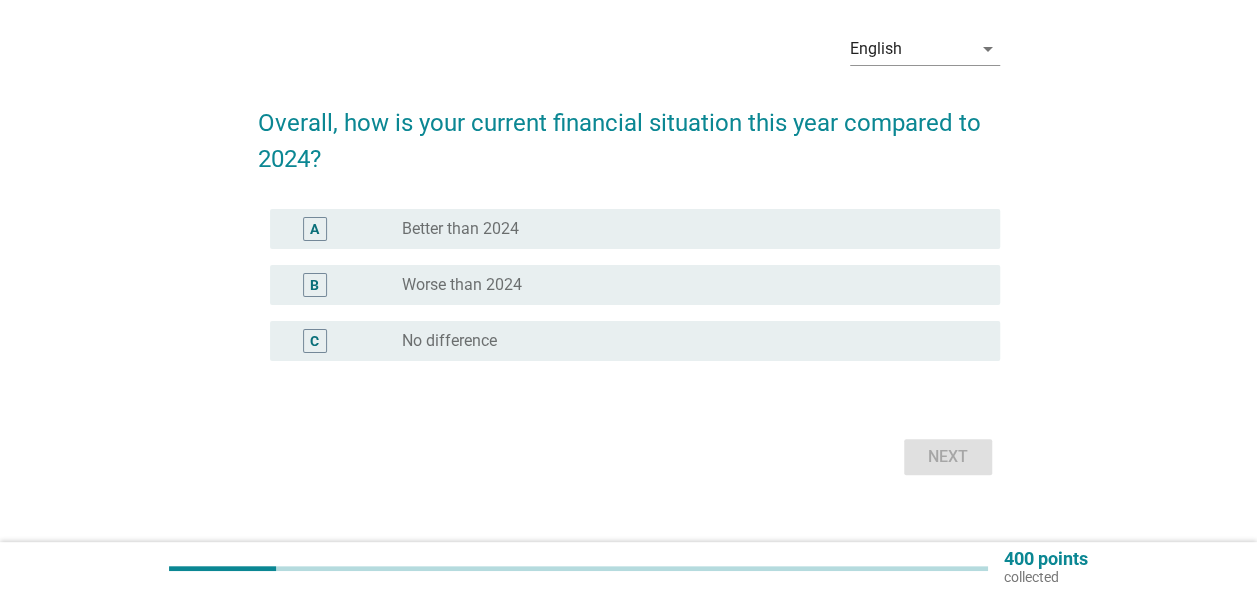 scroll, scrollTop: 100, scrollLeft: 0, axis: vertical 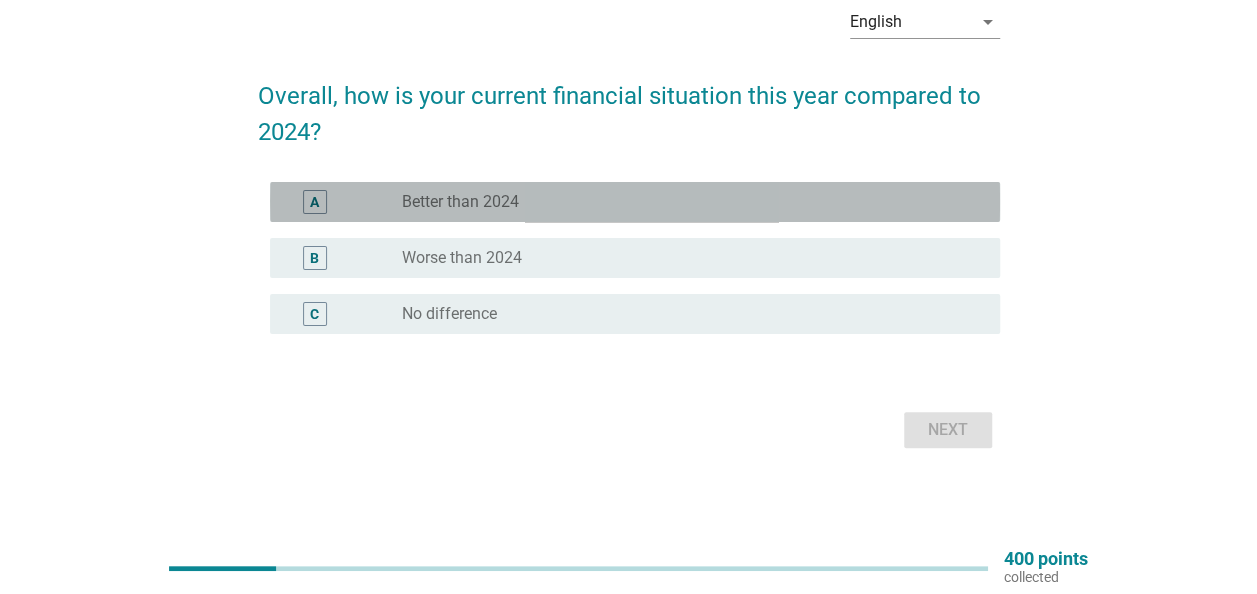 click on "radio_button_unchecked Better than 2024" at bounding box center [685, 202] 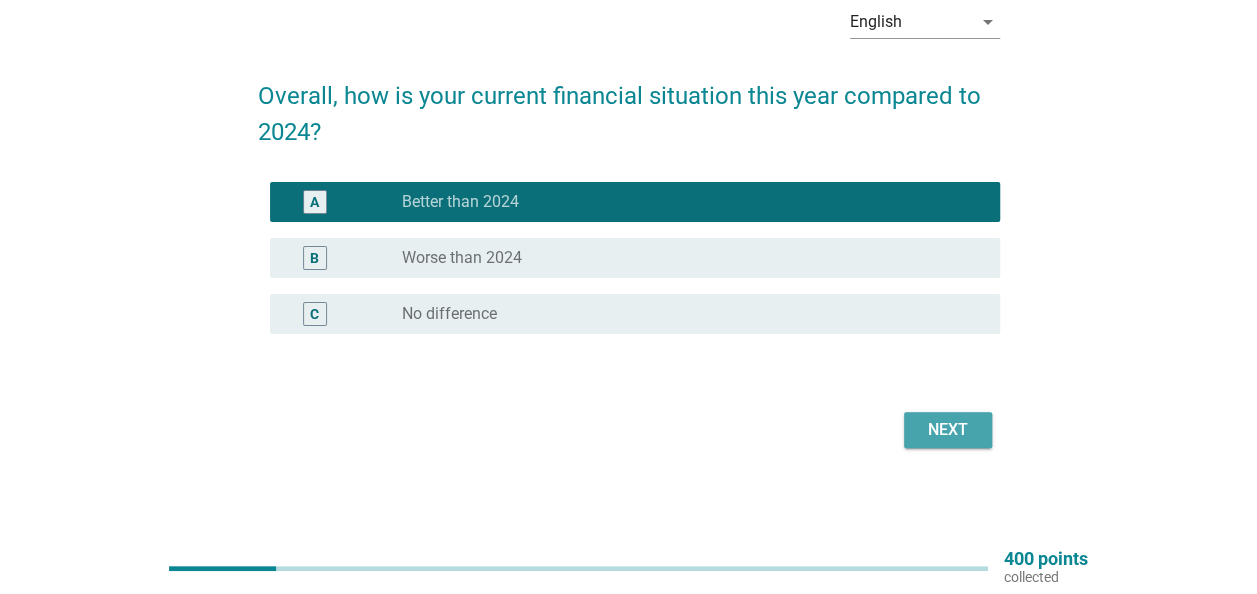 click on "Next" at bounding box center (948, 430) 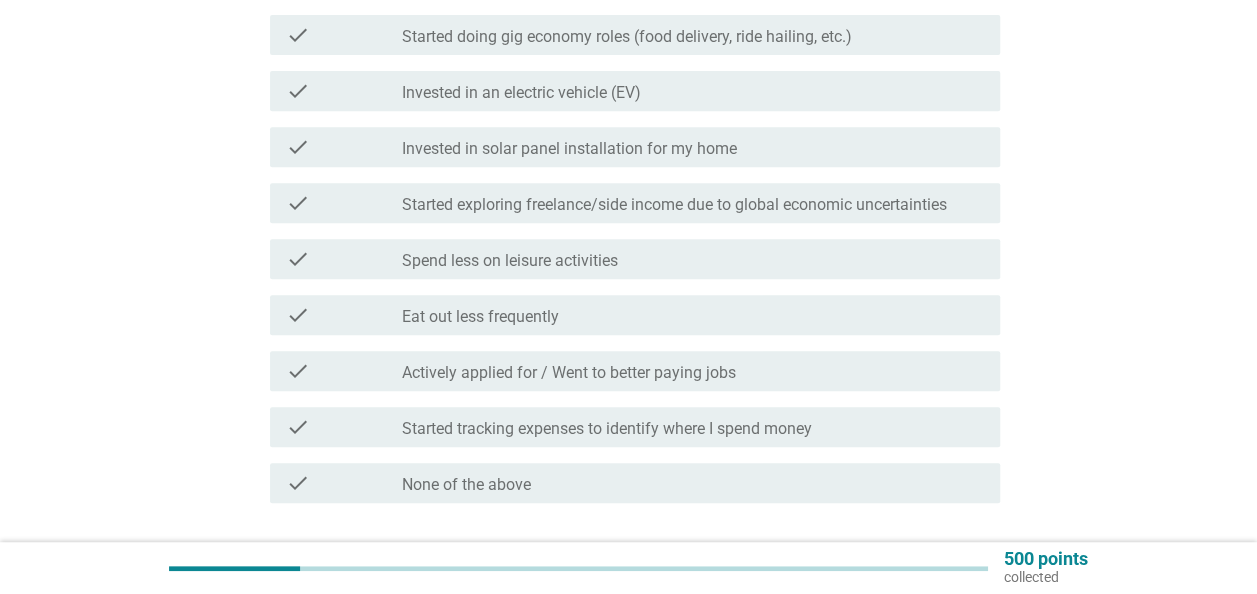 scroll, scrollTop: 400, scrollLeft: 0, axis: vertical 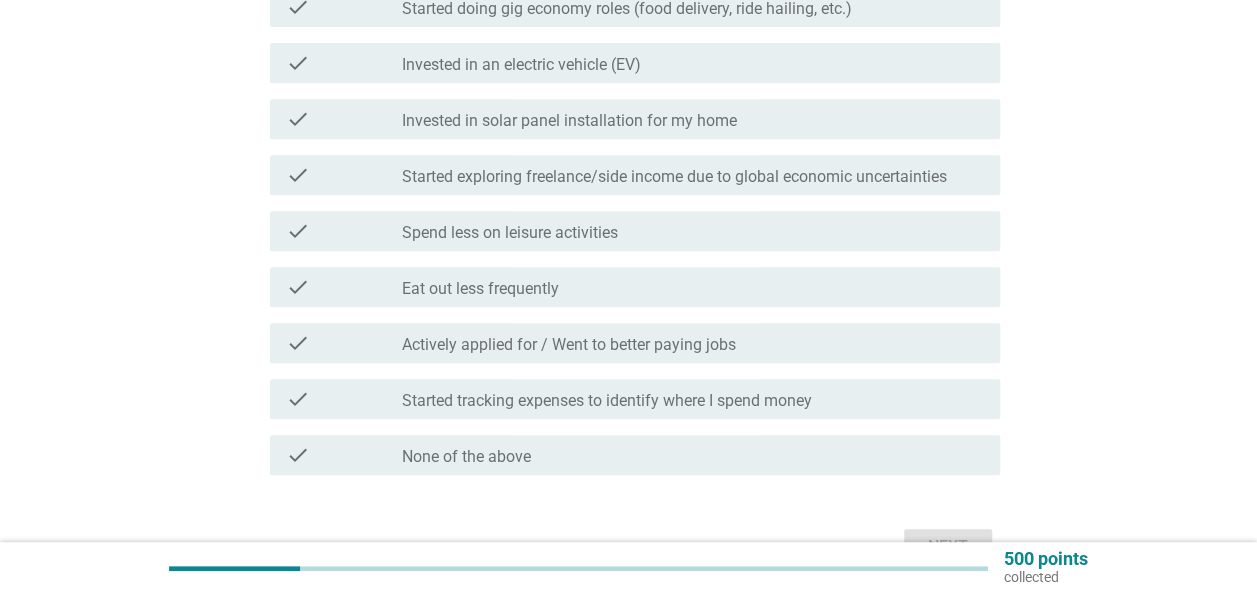 click on "check_box_outline_blank Spend less on leisure activities" at bounding box center [693, 231] 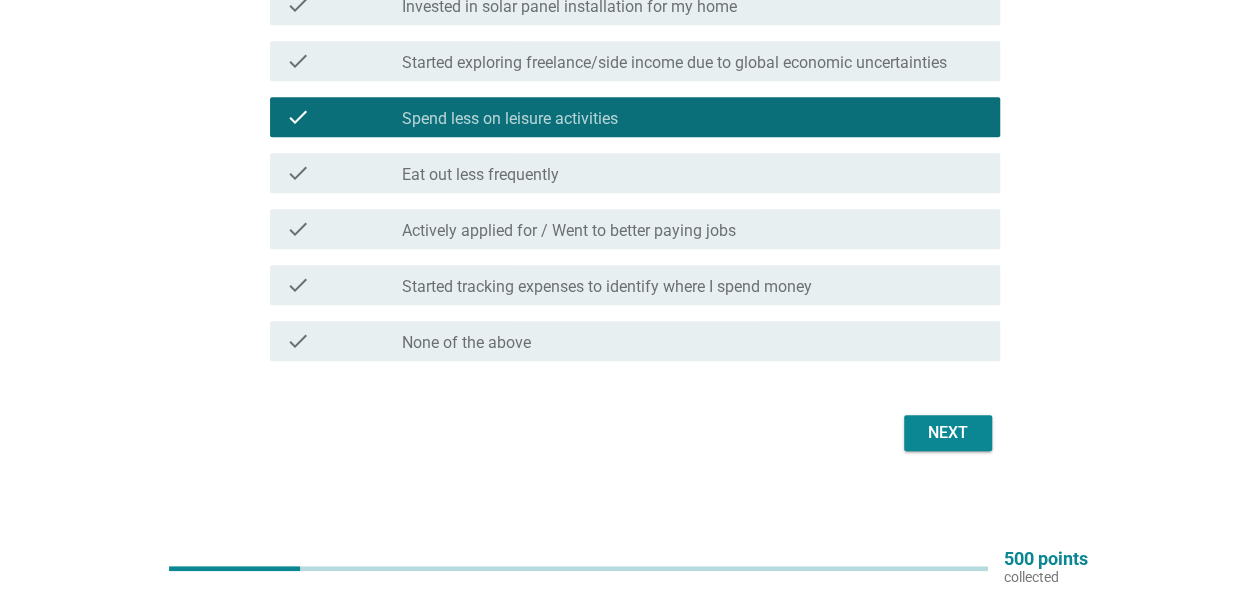 scroll, scrollTop: 519, scrollLeft: 0, axis: vertical 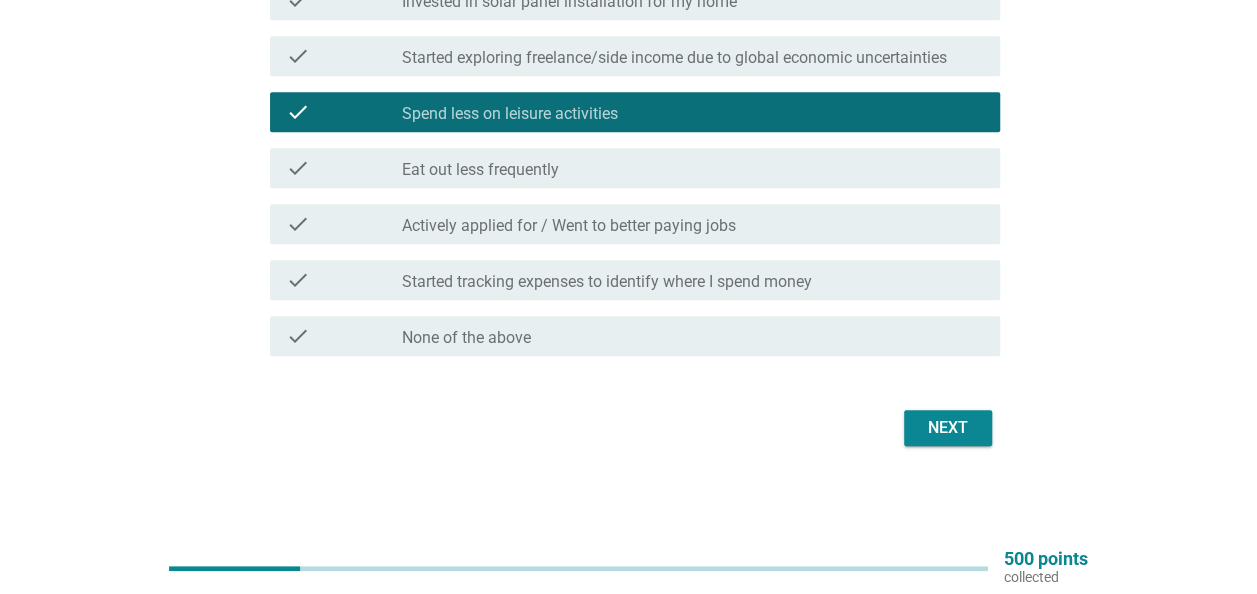 click on "Next" at bounding box center (948, 428) 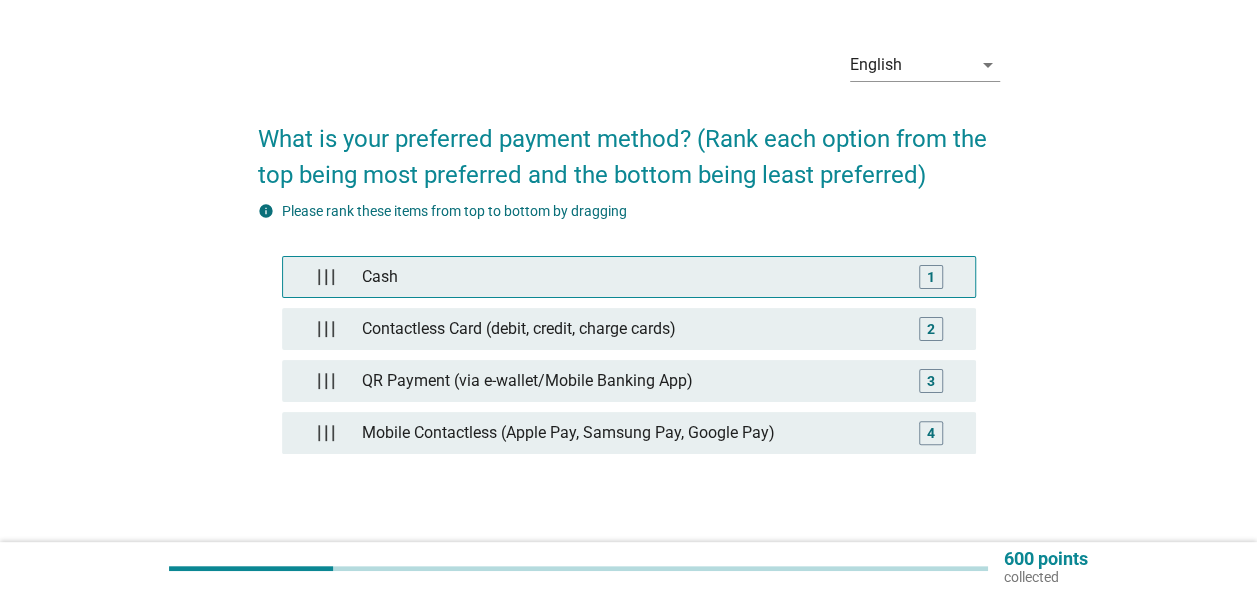 scroll, scrollTop: 100, scrollLeft: 0, axis: vertical 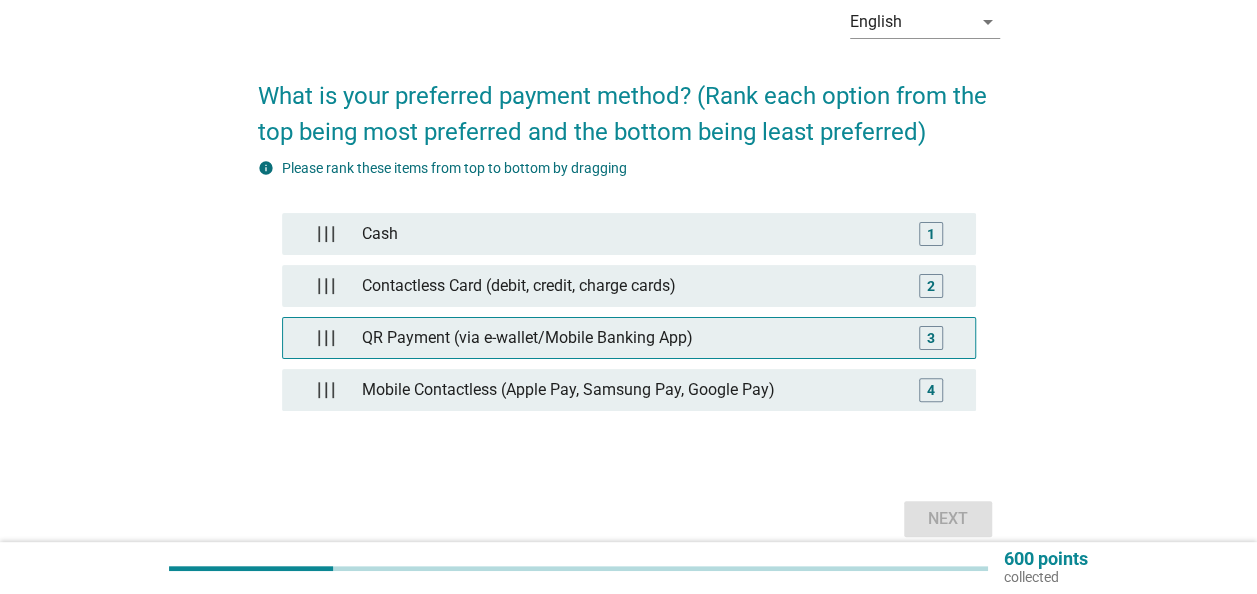 click on "3" at bounding box center [931, 338] 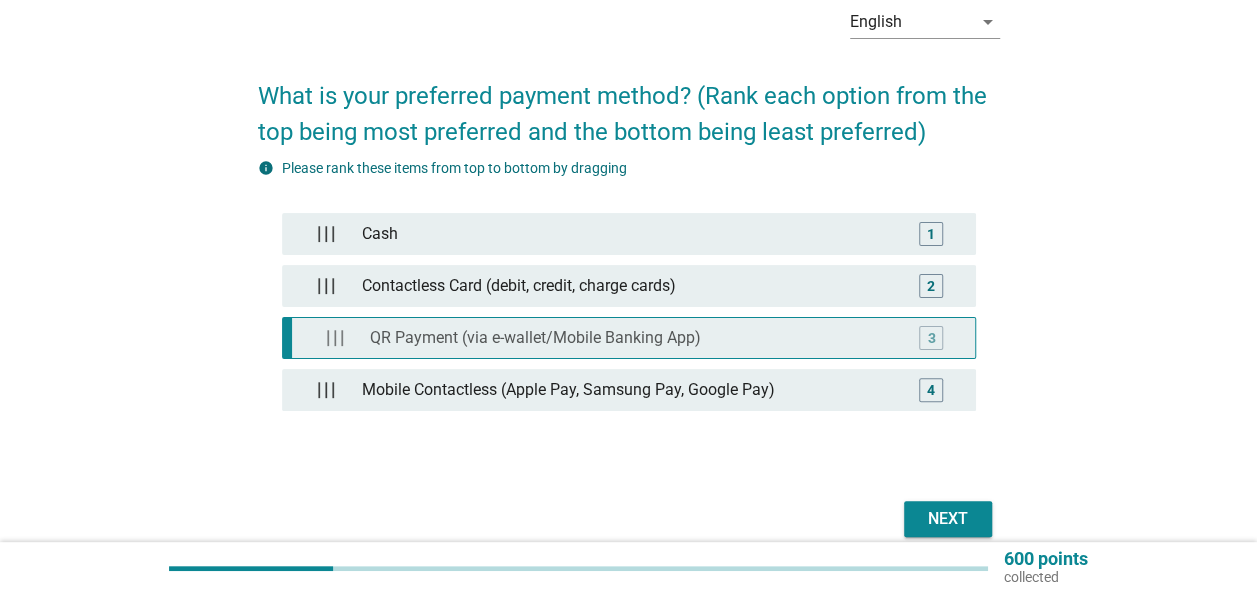 type 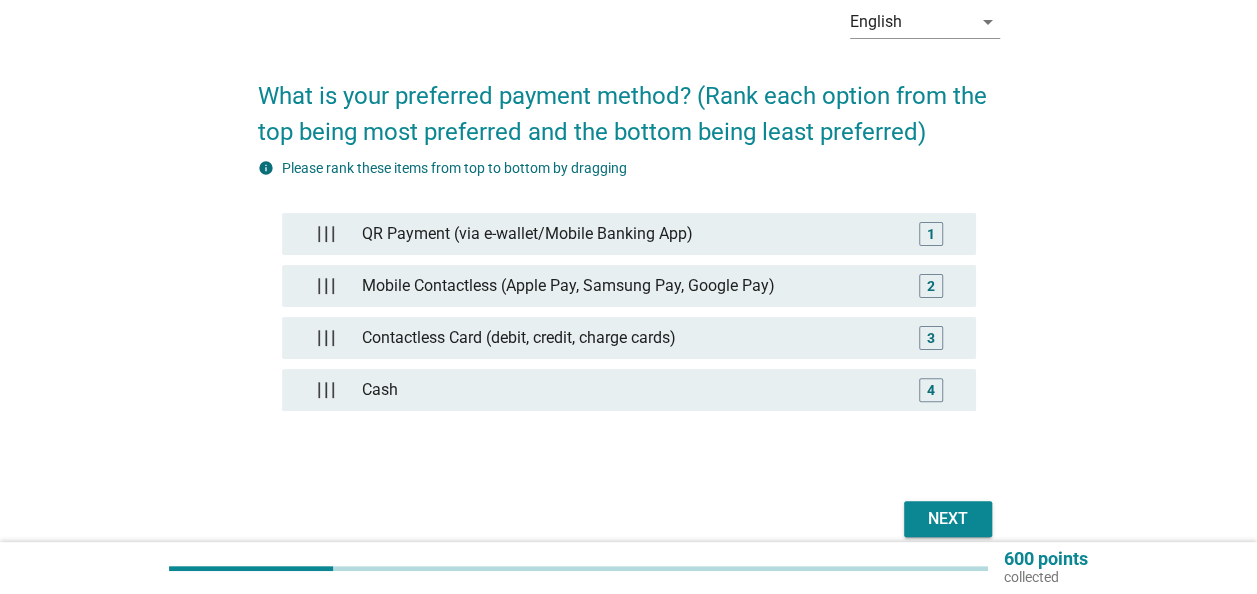 click on "Next" at bounding box center (948, 519) 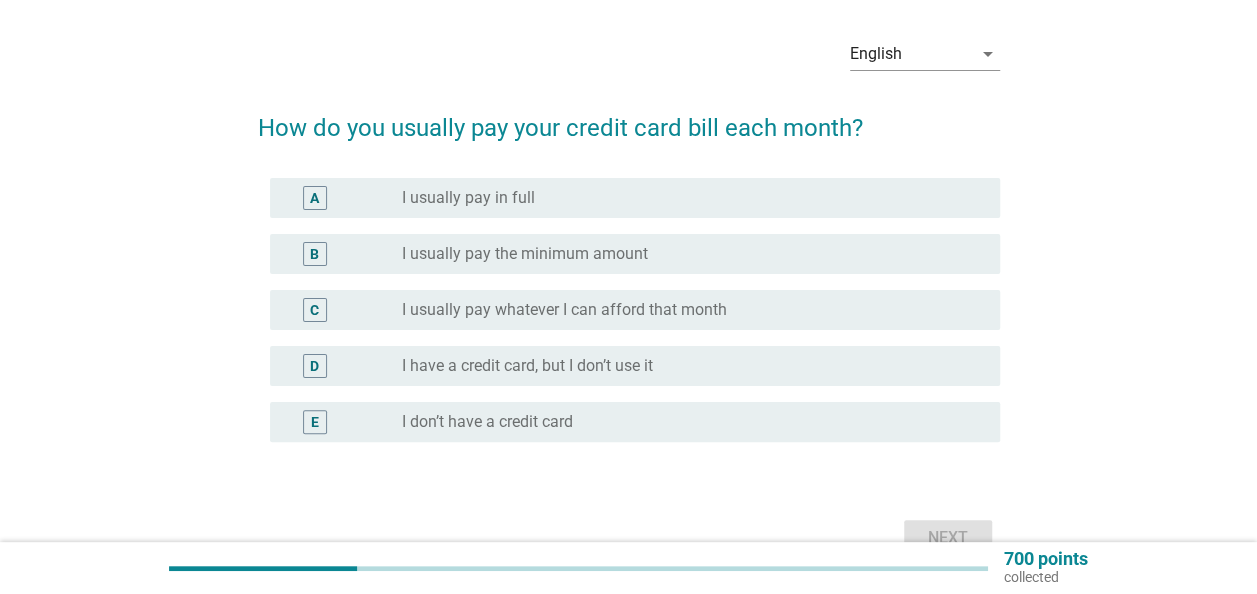 scroll, scrollTop: 100, scrollLeft: 0, axis: vertical 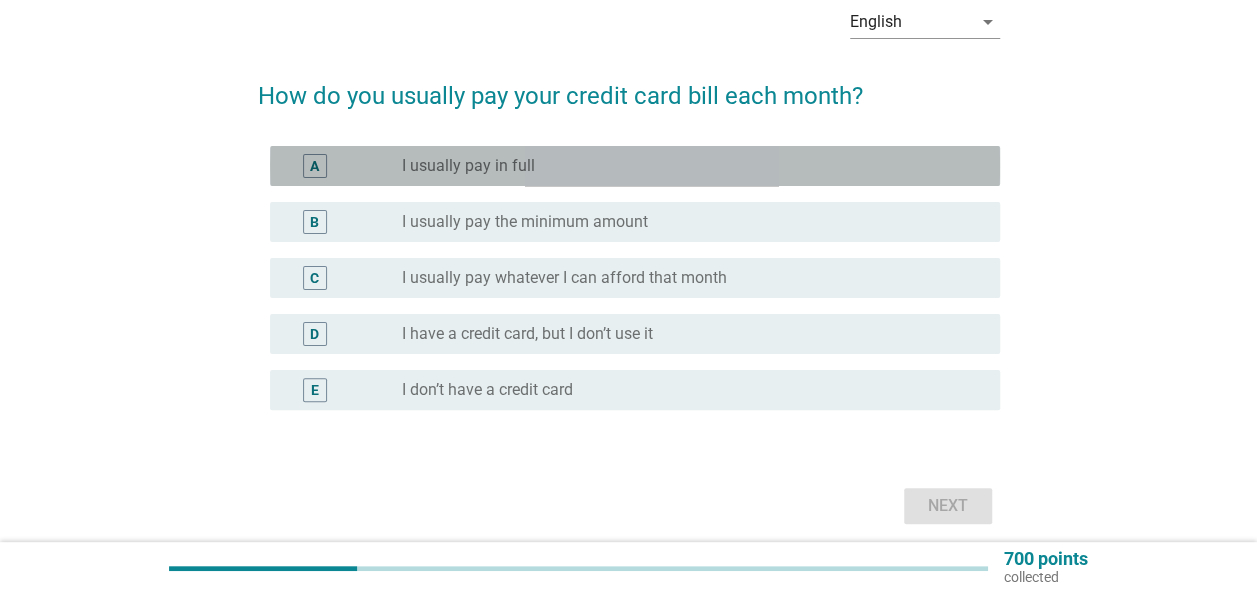 click on "radio_button_unchecked I usually pay in full" at bounding box center (685, 166) 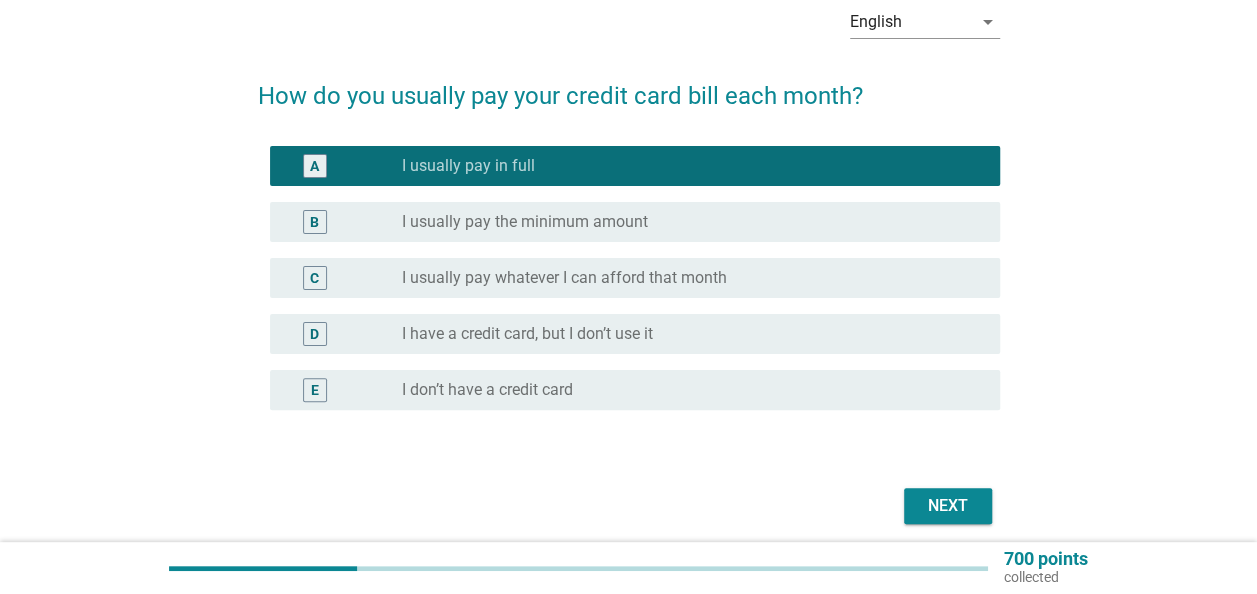 click on "Next" at bounding box center (948, 506) 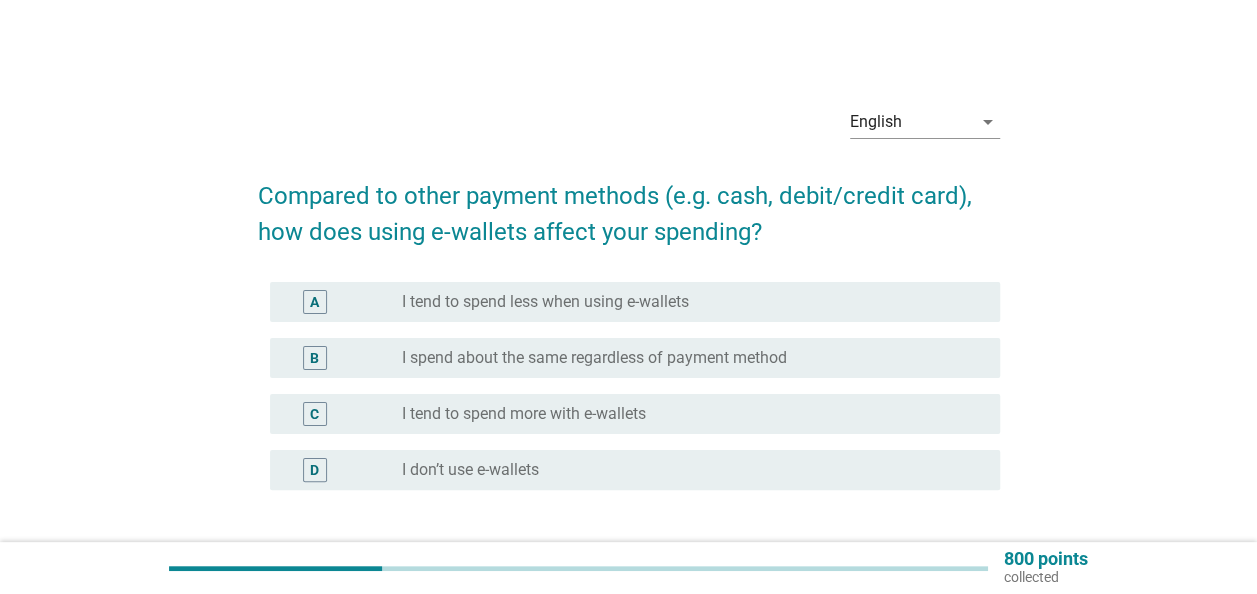 scroll, scrollTop: 100, scrollLeft: 0, axis: vertical 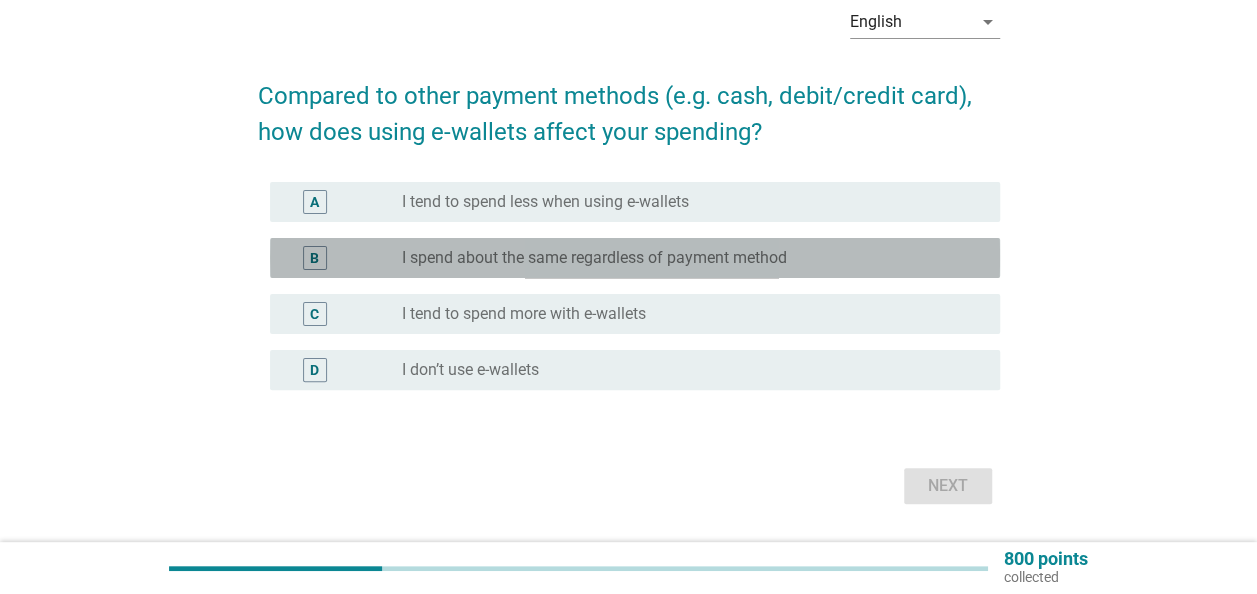 click on "B     radio_button_unchecked I spend about the same regardless of payment method" at bounding box center [635, 258] 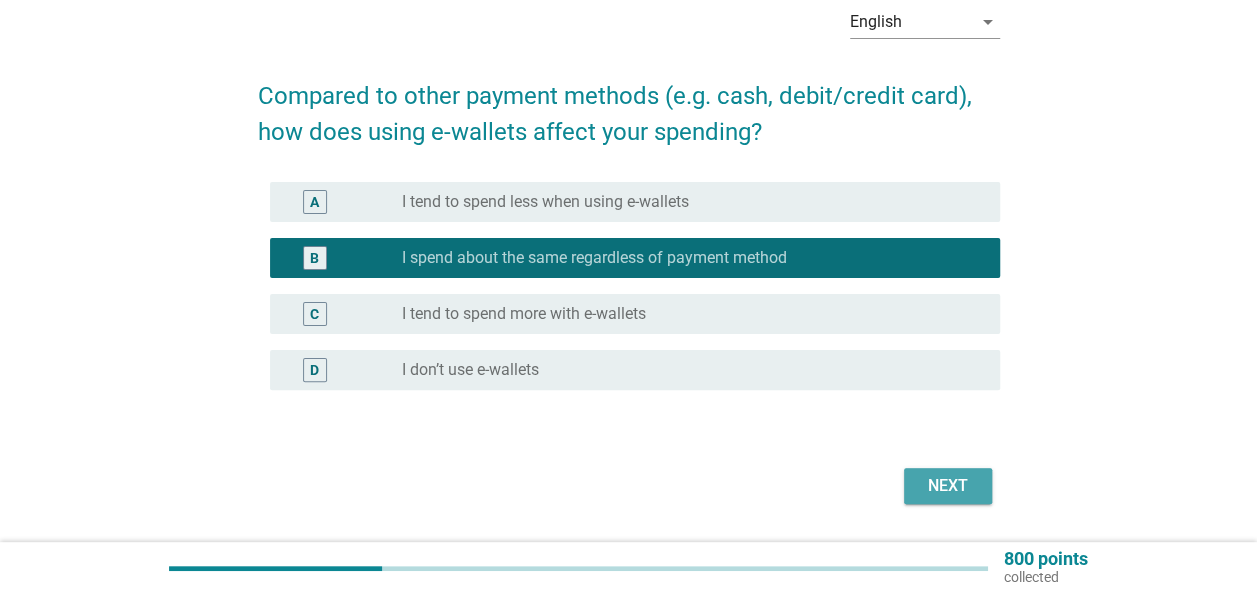 click on "Next" at bounding box center (948, 486) 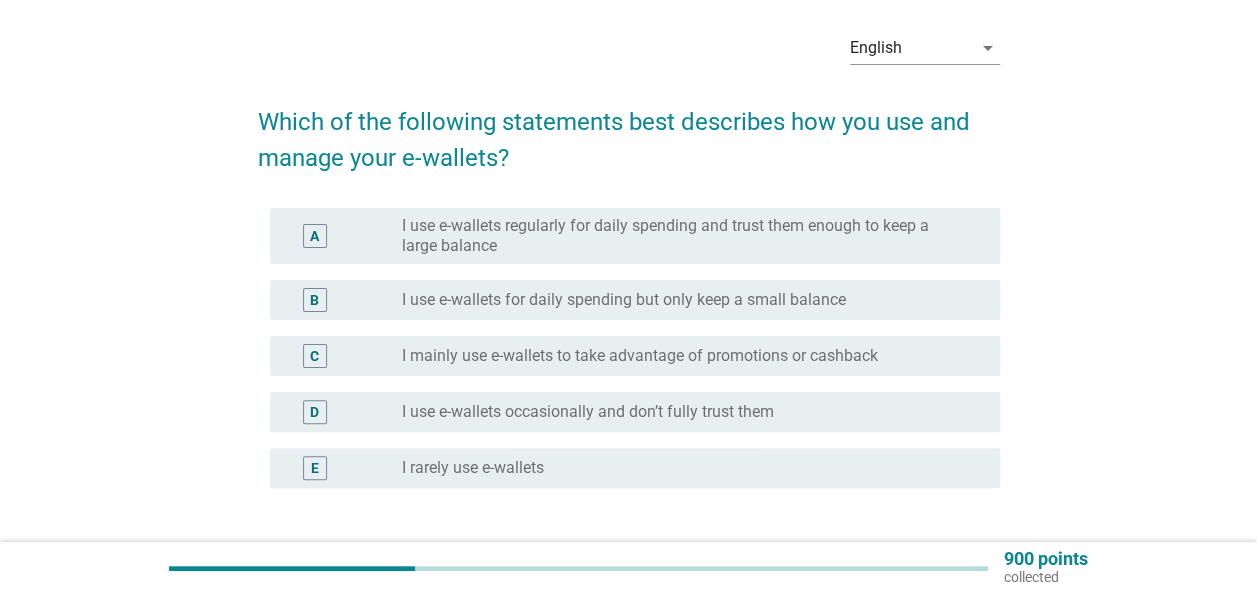 scroll, scrollTop: 100, scrollLeft: 0, axis: vertical 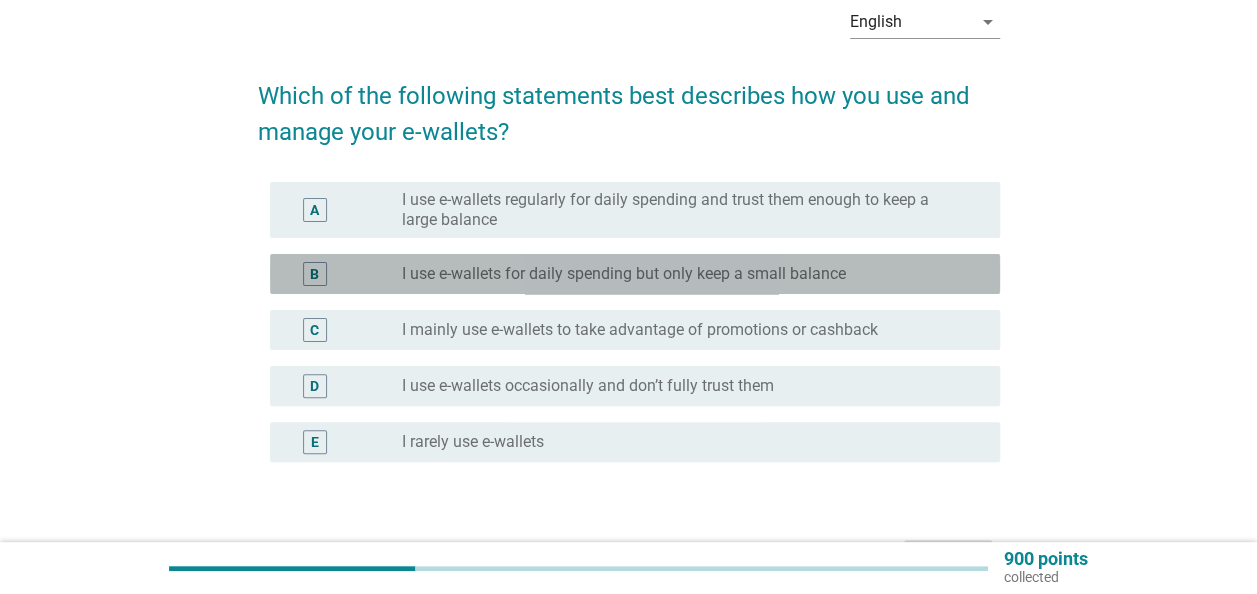 click on "I use e-wallets for daily spending but only keep a small balance" at bounding box center [624, 274] 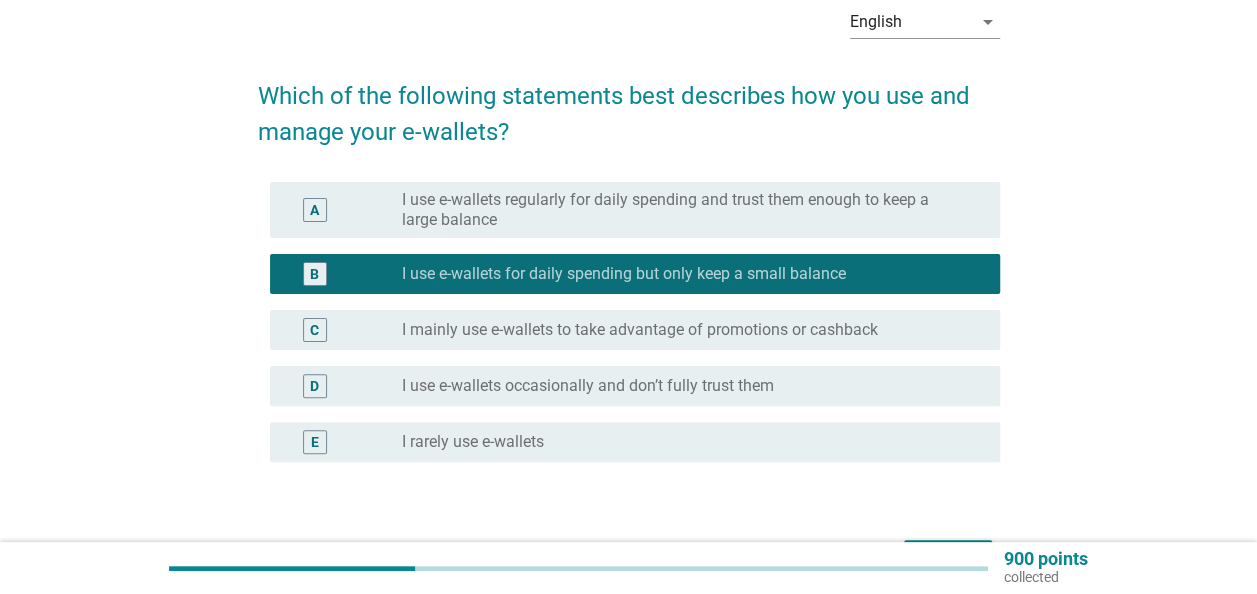 scroll, scrollTop: 200, scrollLeft: 0, axis: vertical 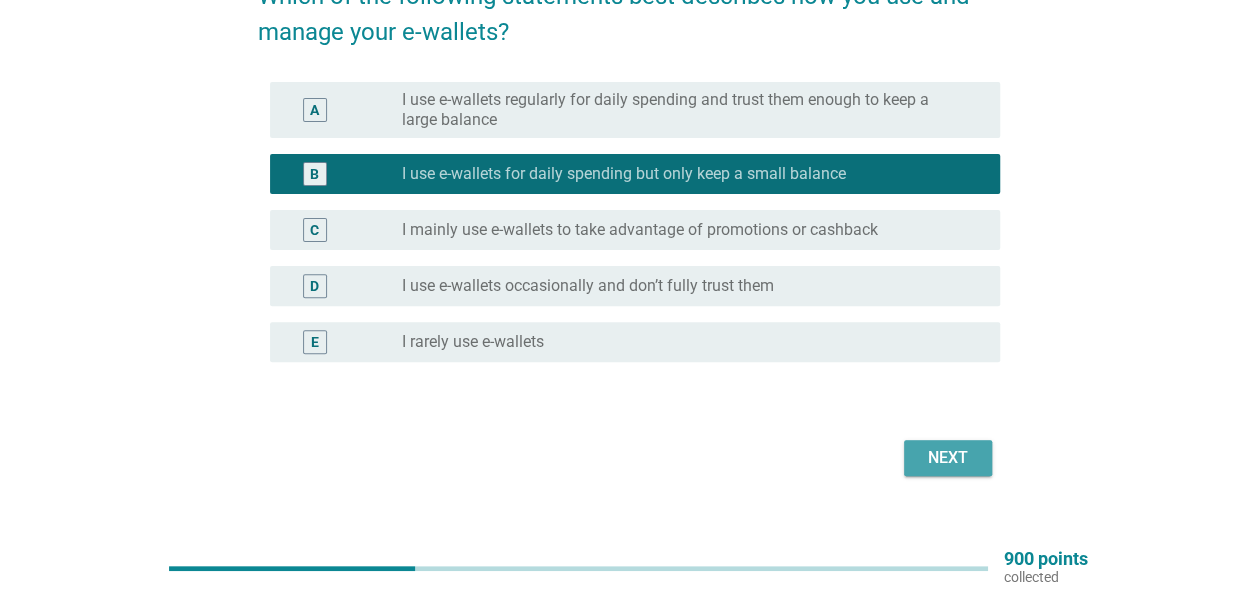 click on "Next" at bounding box center (948, 458) 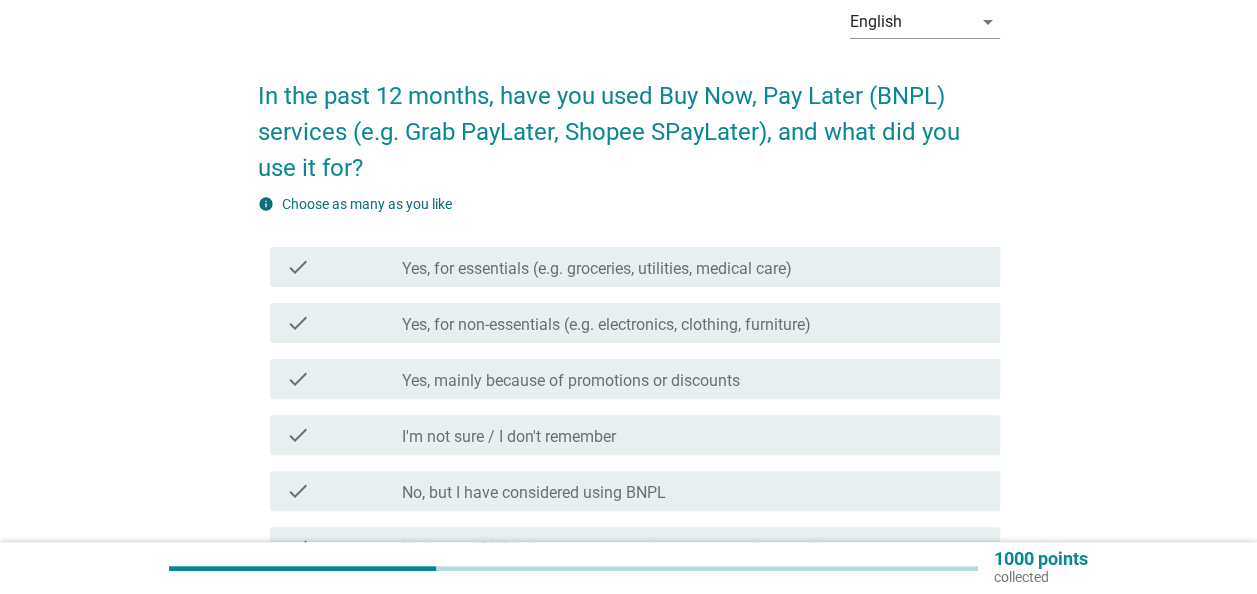 scroll, scrollTop: 200, scrollLeft: 0, axis: vertical 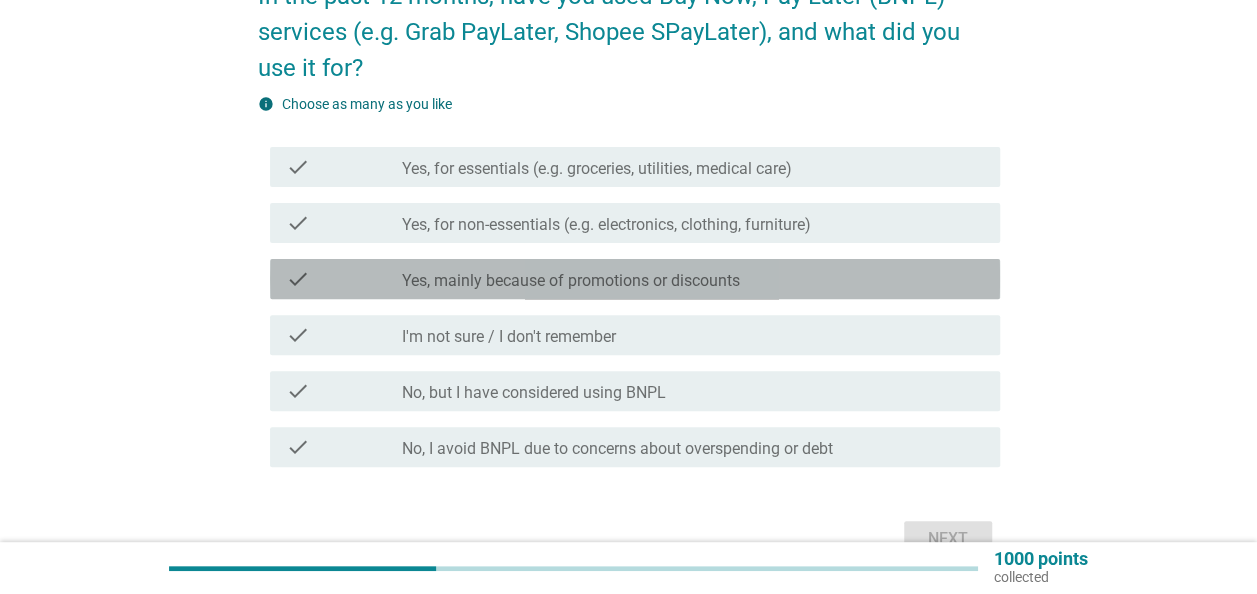 click on "Yes, mainly because of promotions or discounts" at bounding box center (571, 281) 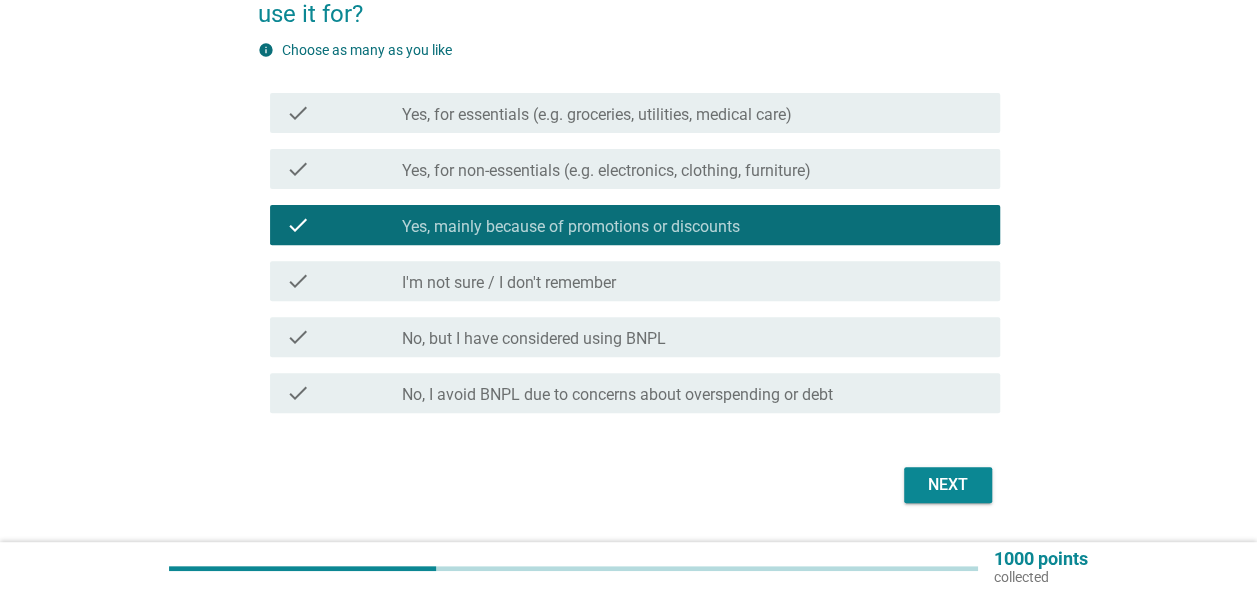 scroll, scrollTop: 300, scrollLeft: 0, axis: vertical 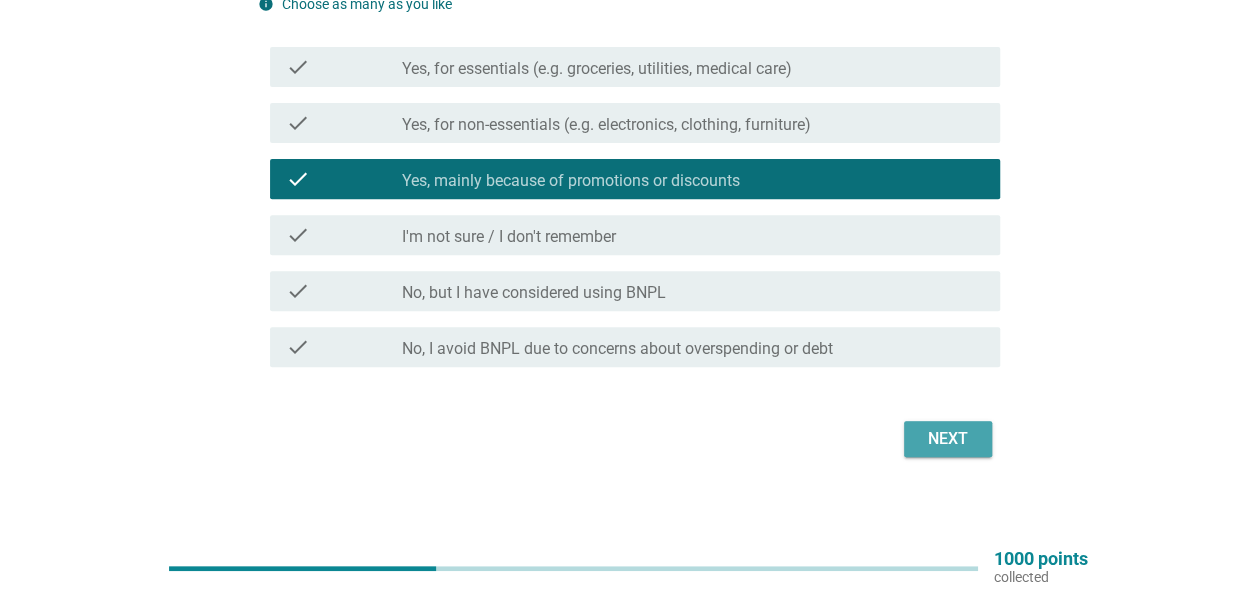 click on "Next" at bounding box center (948, 439) 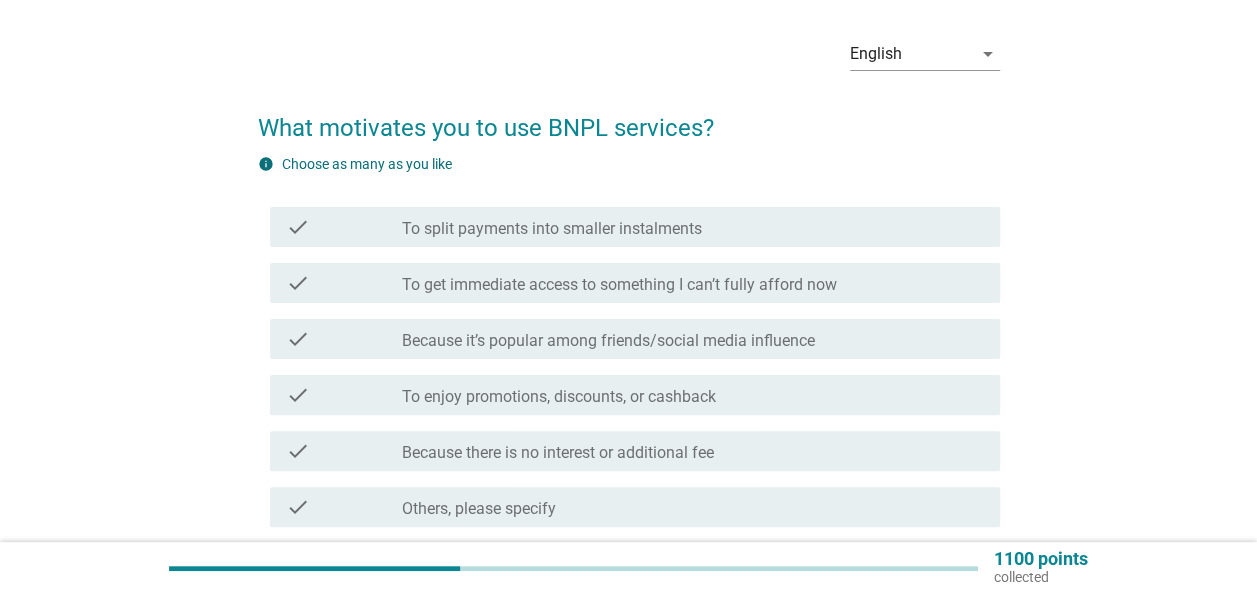 scroll, scrollTop: 100, scrollLeft: 0, axis: vertical 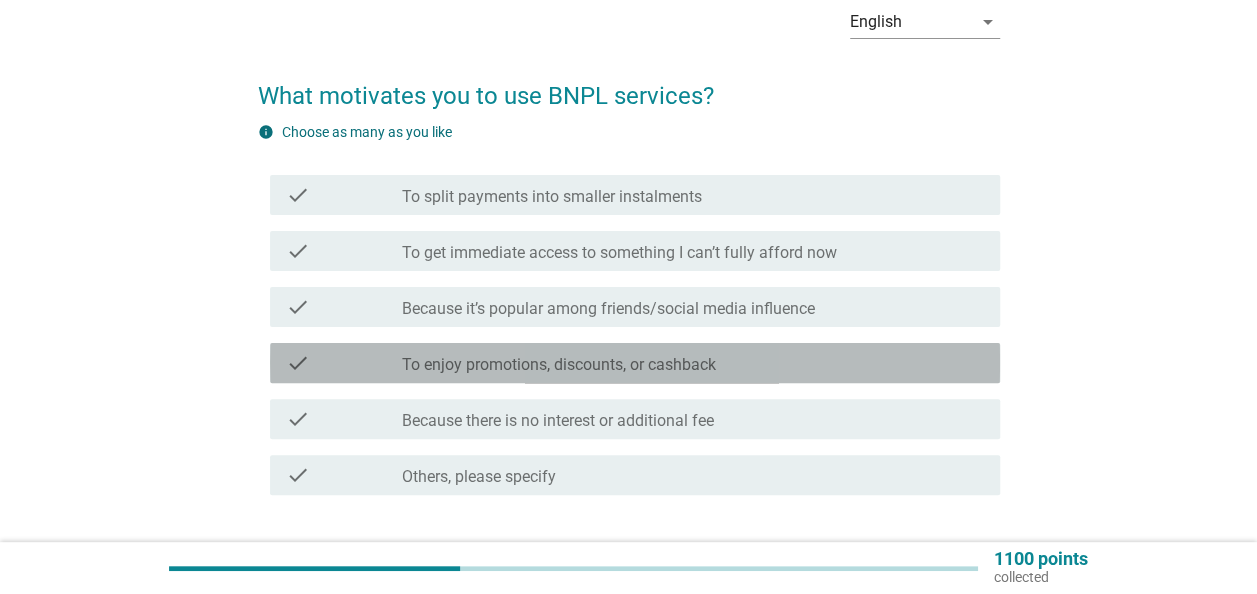 click on "check     check_box_outline_blank To enjoy promotions, discounts, or cashback" at bounding box center (635, 363) 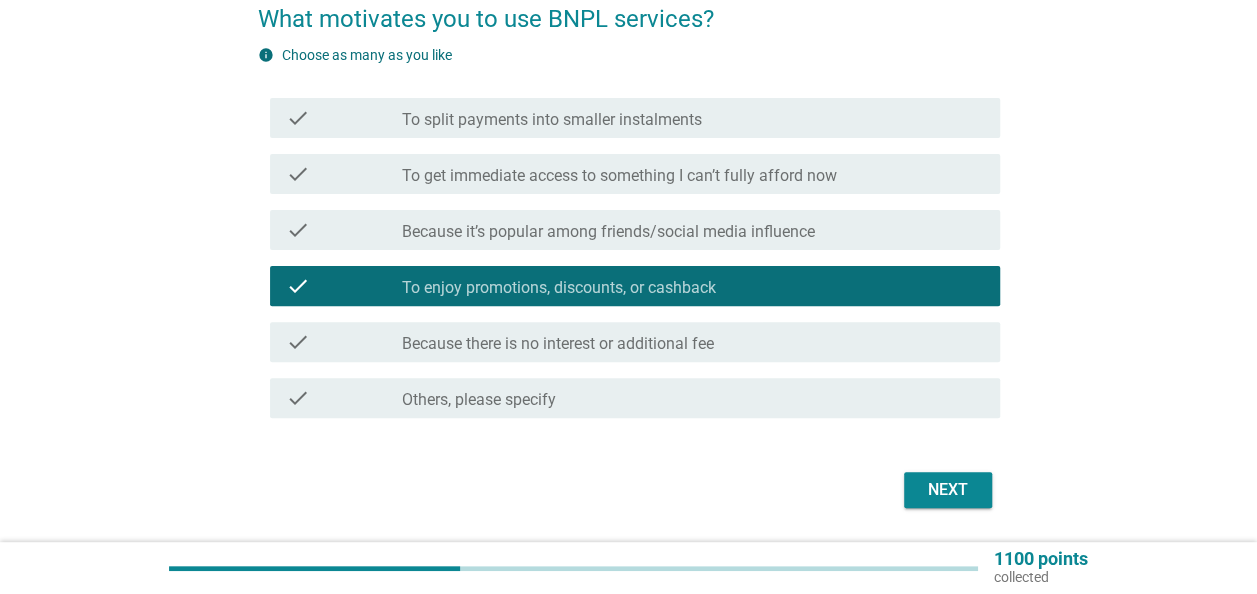 scroll, scrollTop: 239, scrollLeft: 0, axis: vertical 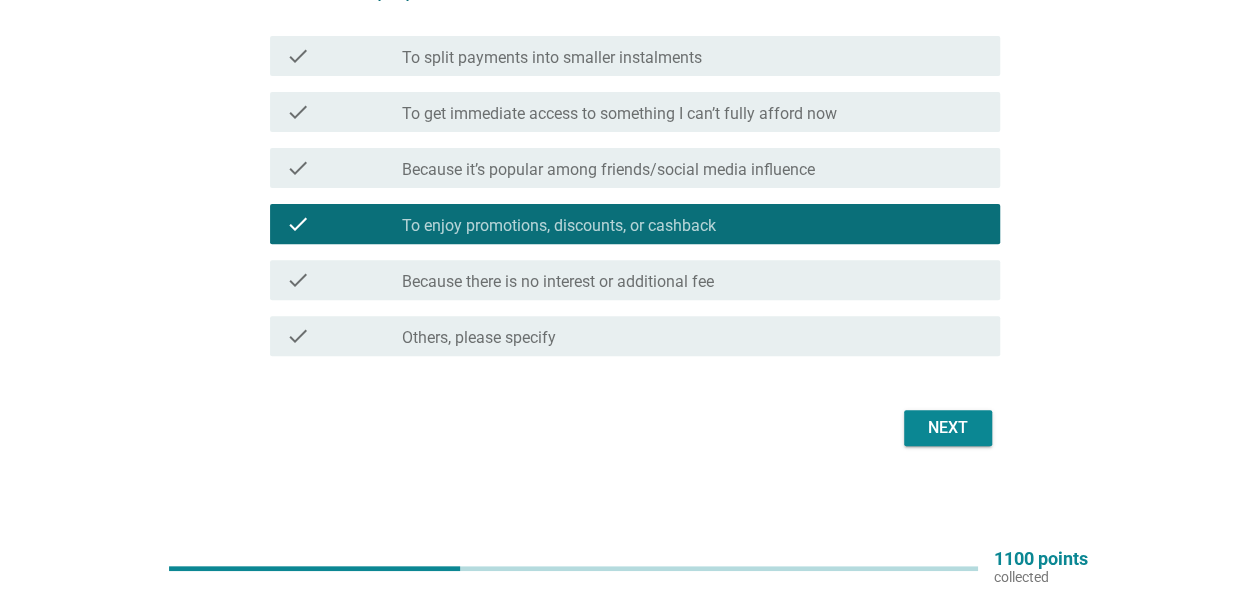 click on "Next" at bounding box center (948, 428) 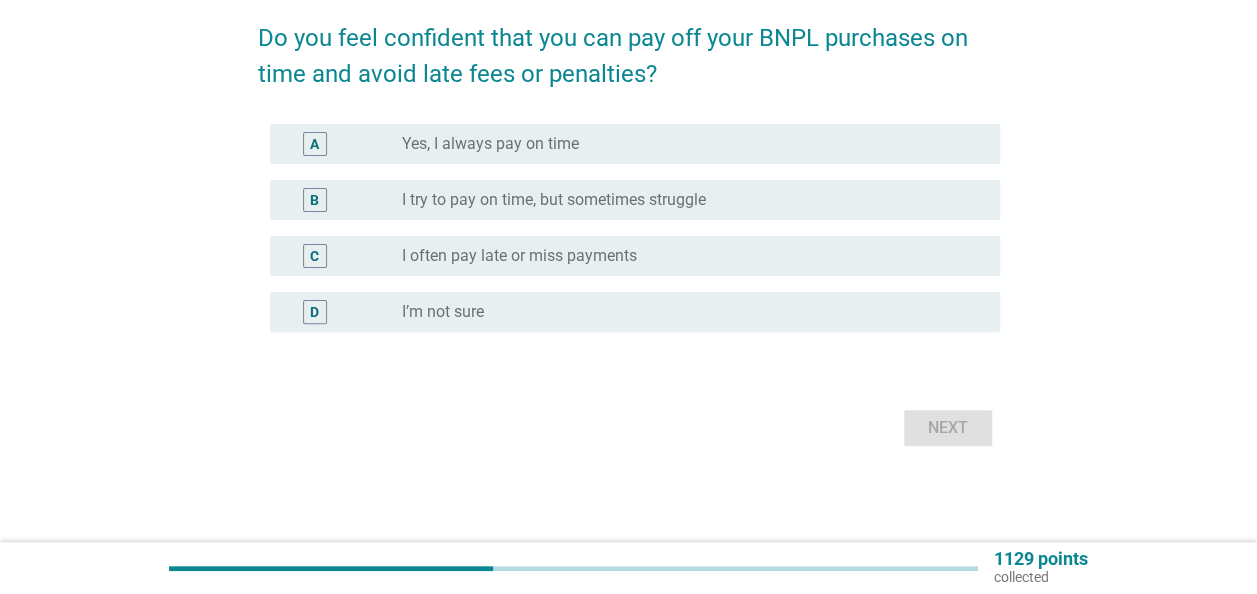 scroll, scrollTop: 0, scrollLeft: 0, axis: both 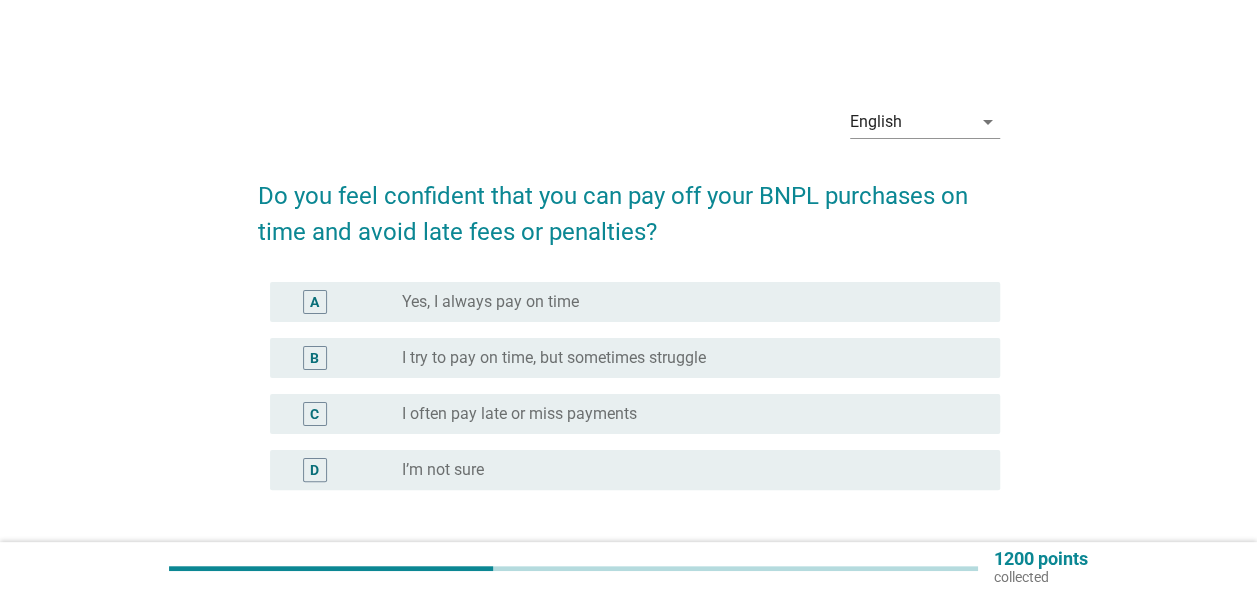 click on "radio_button_unchecked Yes, I always pay on time" at bounding box center [693, 302] 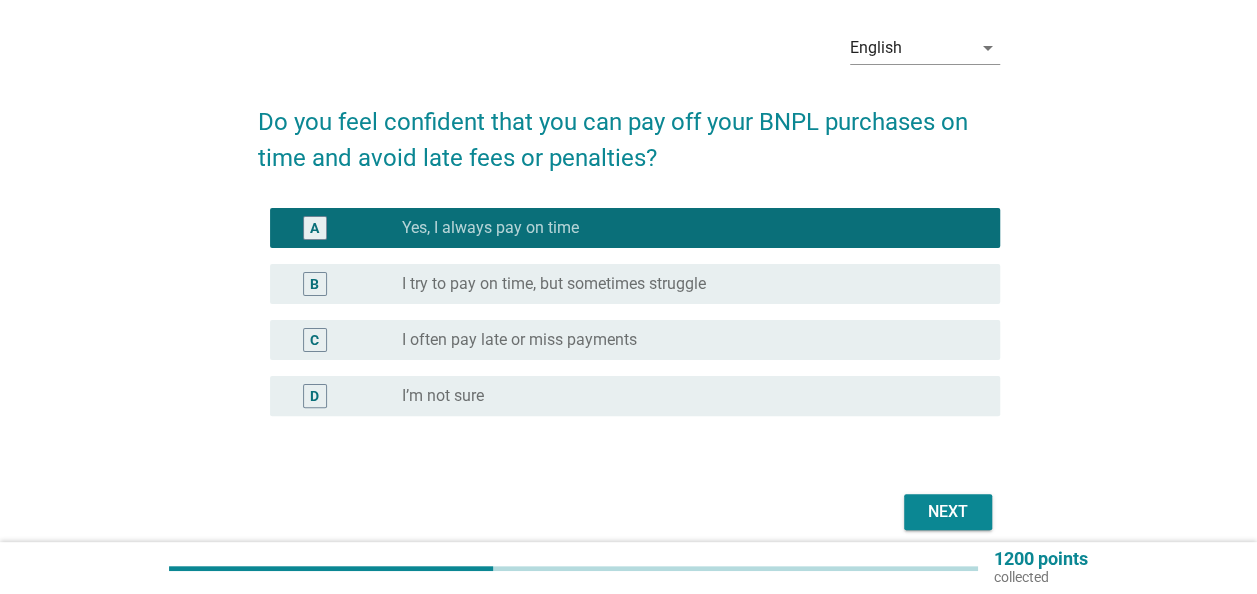 scroll, scrollTop: 158, scrollLeft: 0, axis: vertical 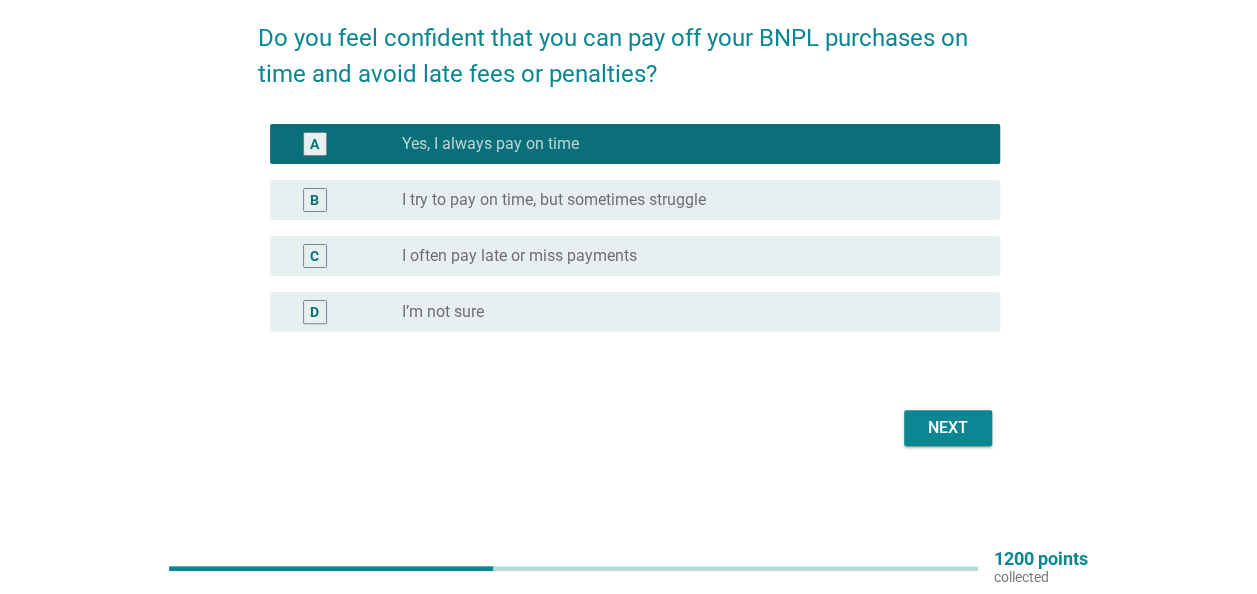 click on "Next" at bounding box center (948, 428) 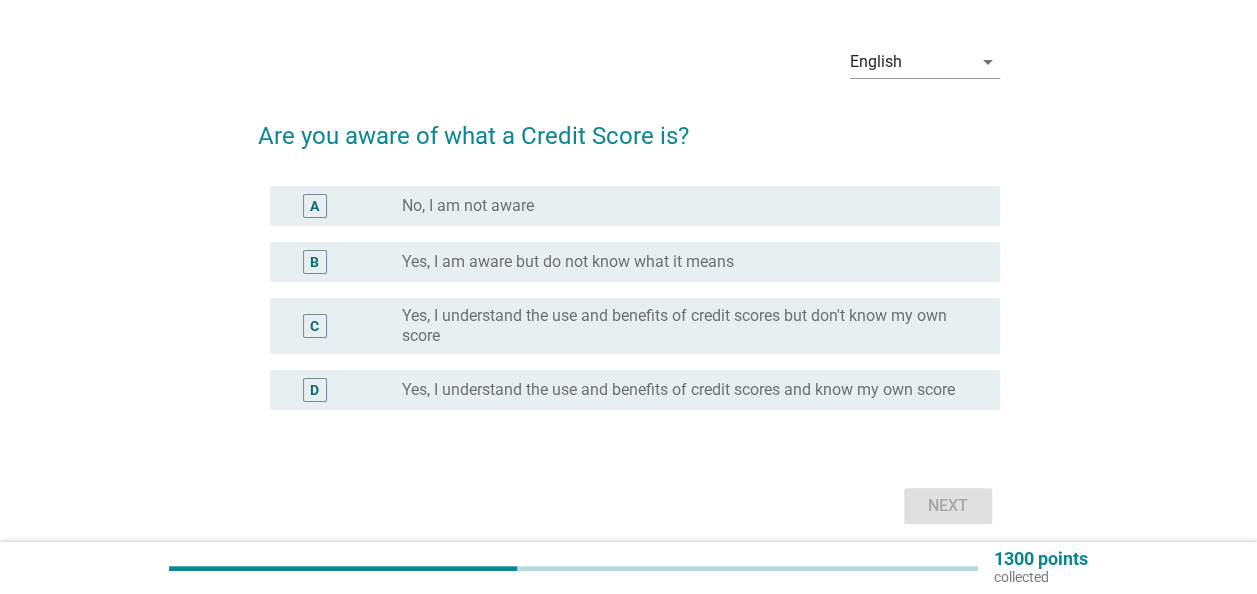 scroll, scrollTop: 100, scrollLeft: 0, axis: vertical 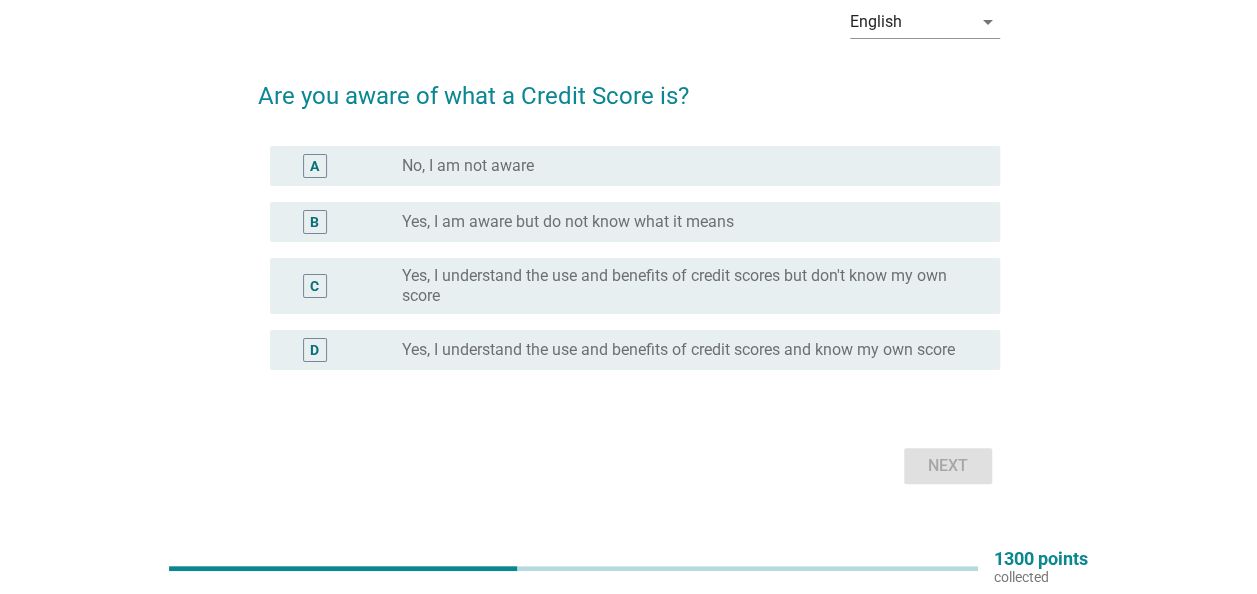 click on "Yes, I understand the use and benefits of credit scores and know my own score" at bounding box center (678, 350) 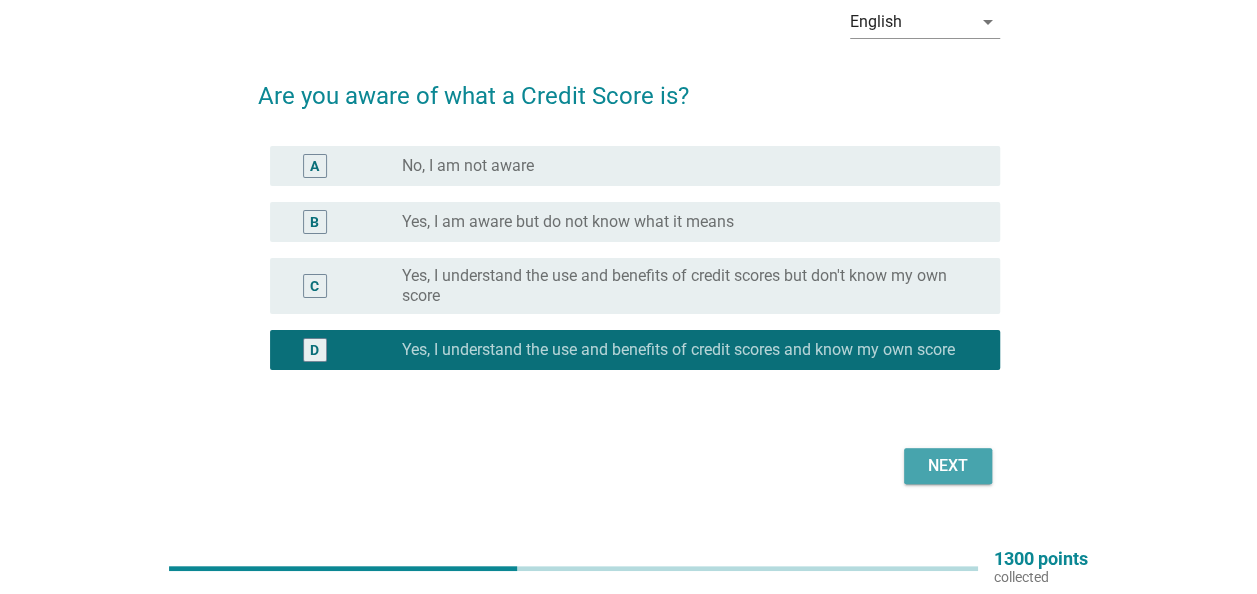 click on "Next" at bounding box center (948, 466) 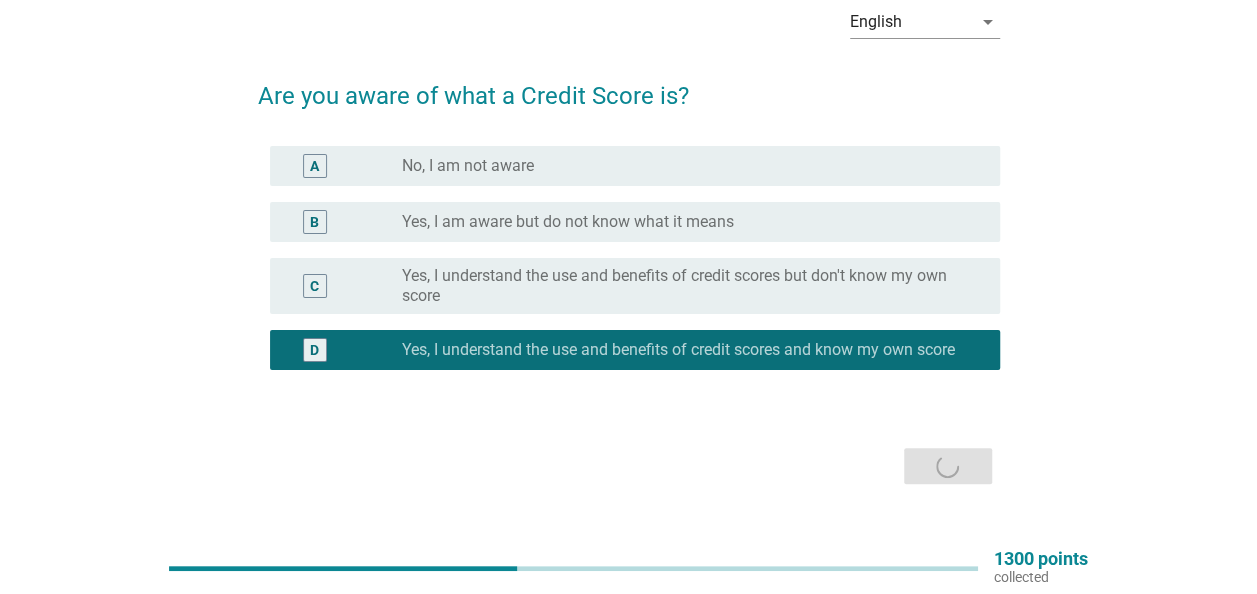 scroll, scrollTop: 0, scrollLeft: 0, axis: both 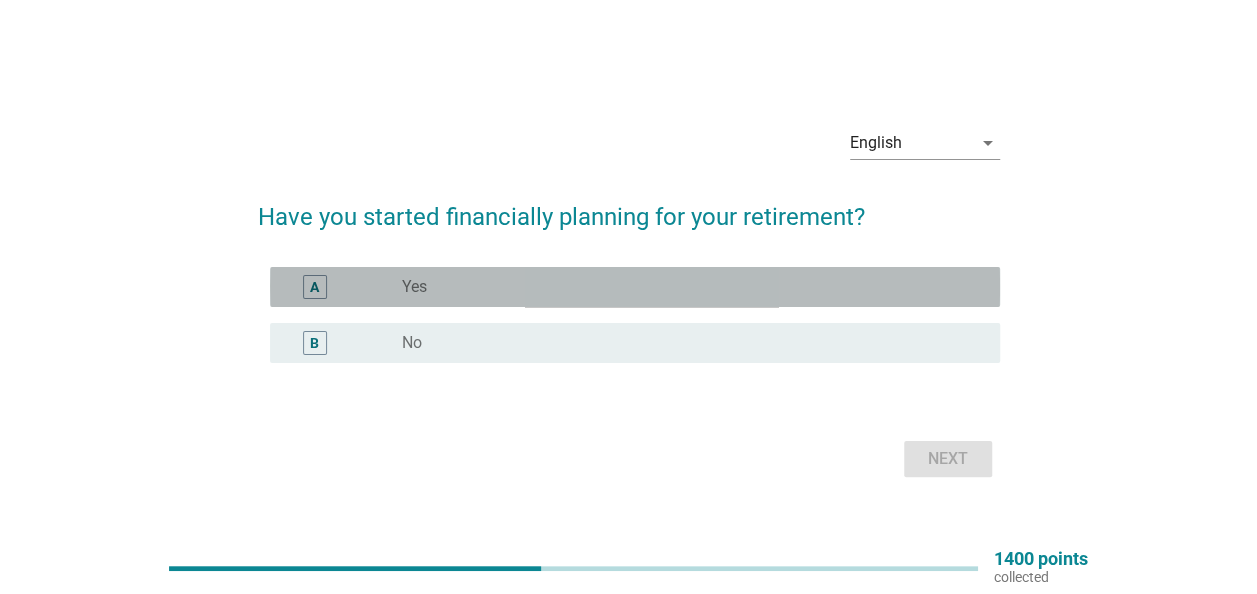drag, startPoint x: 688, startPoint y: 273, endPoint x: 713, endPoint y: 312, distance: 46.32494 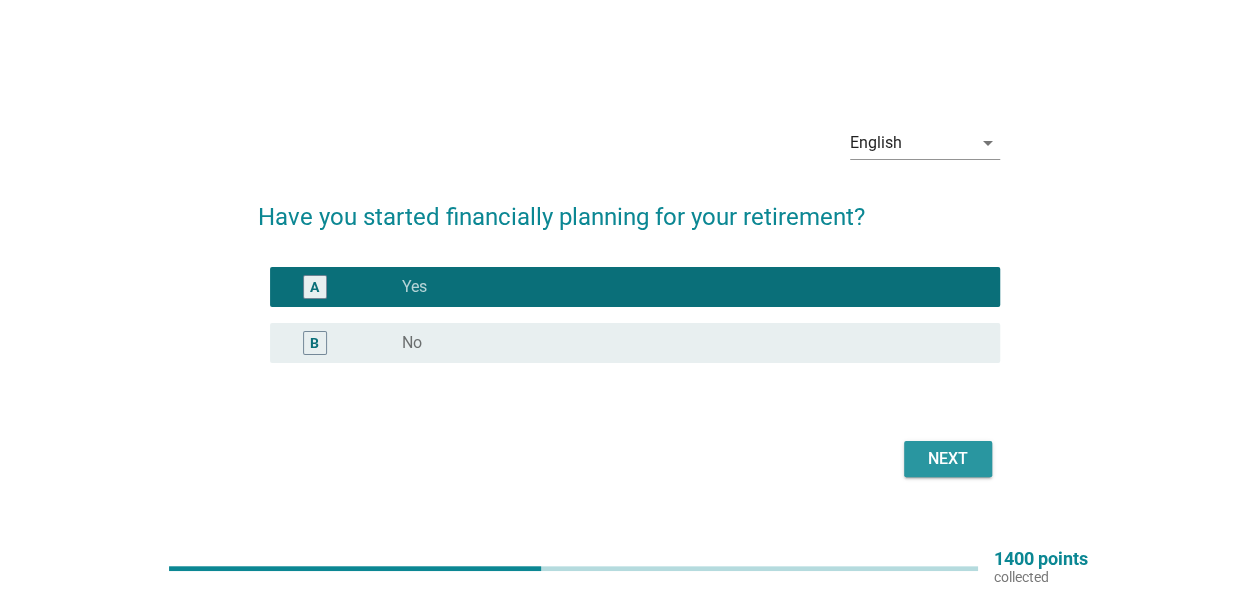 drag, startPoint x: 956, startPoint y: 465, endPoint x: 945, endPoint y: 455, distance: 14.866069 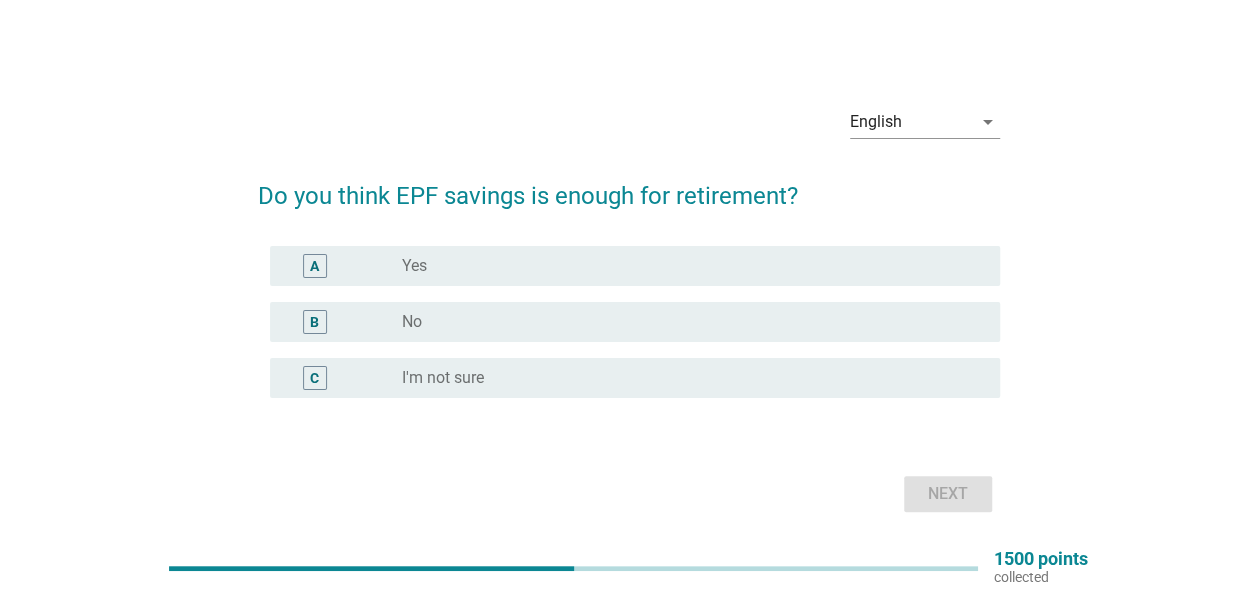 click on "radio_button_unchecked No" at bounding box center (685, 322) 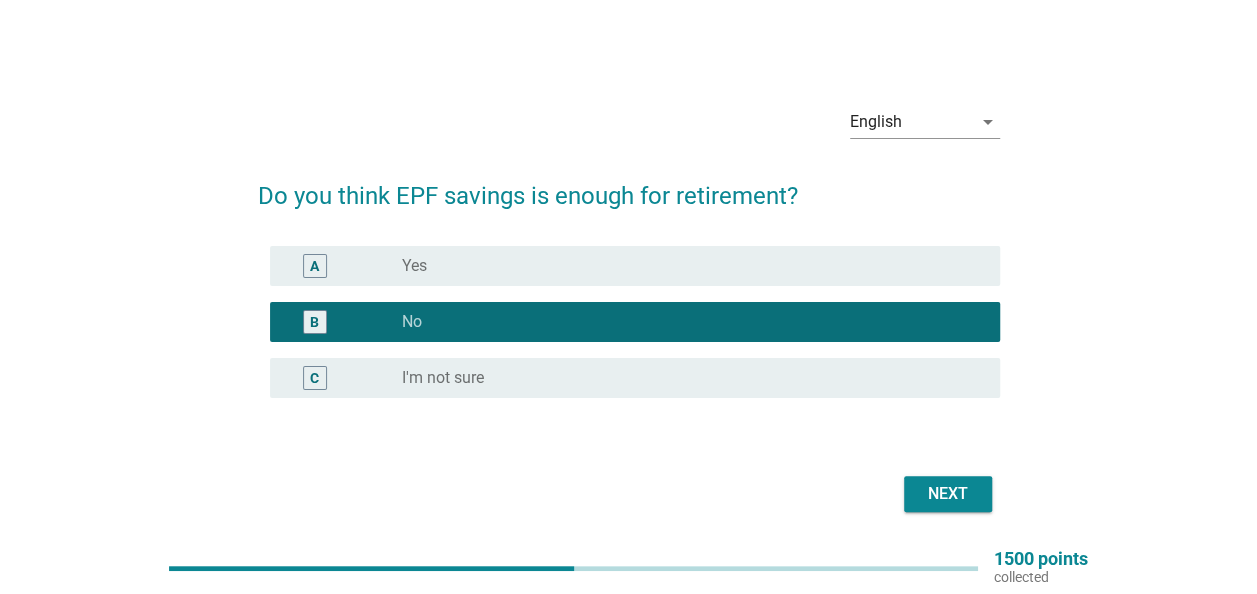 click on "Next" at bounding box center [948, 494] 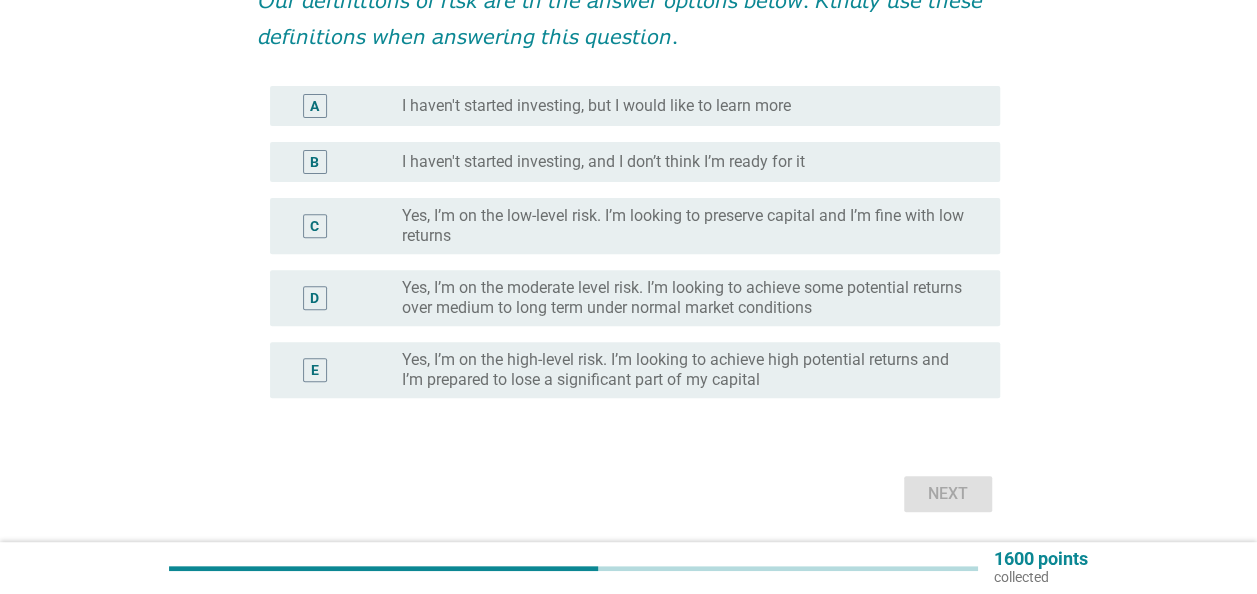 scroll, scrollTop: 300, scrollLeft: 0, axis: vertical 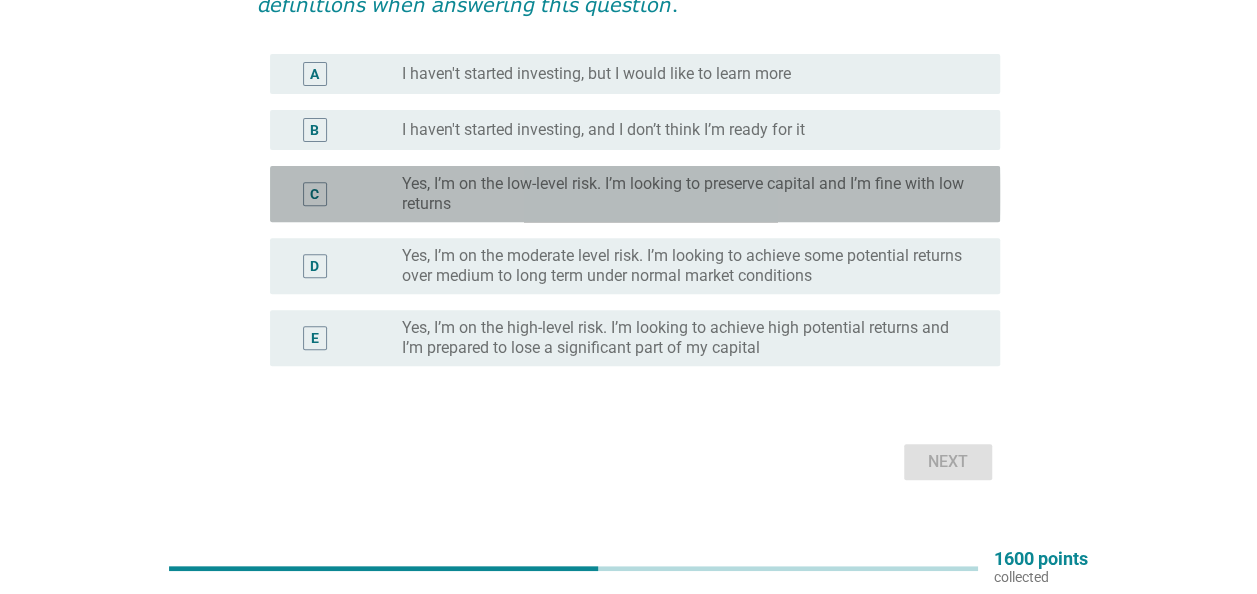 click on "Yes, I’m on the low-level risk. I’m looking to preserve capital and I’m fine with low returns" at bounding box center (685, 194) 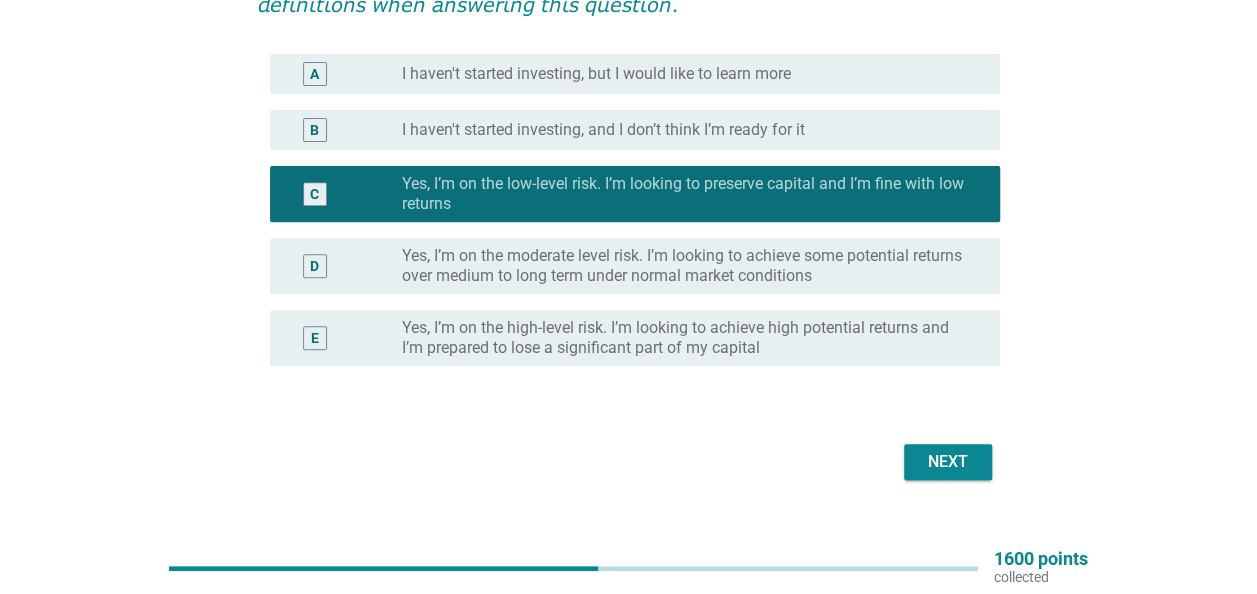 click on "Next" at bounding box center (948, 462) 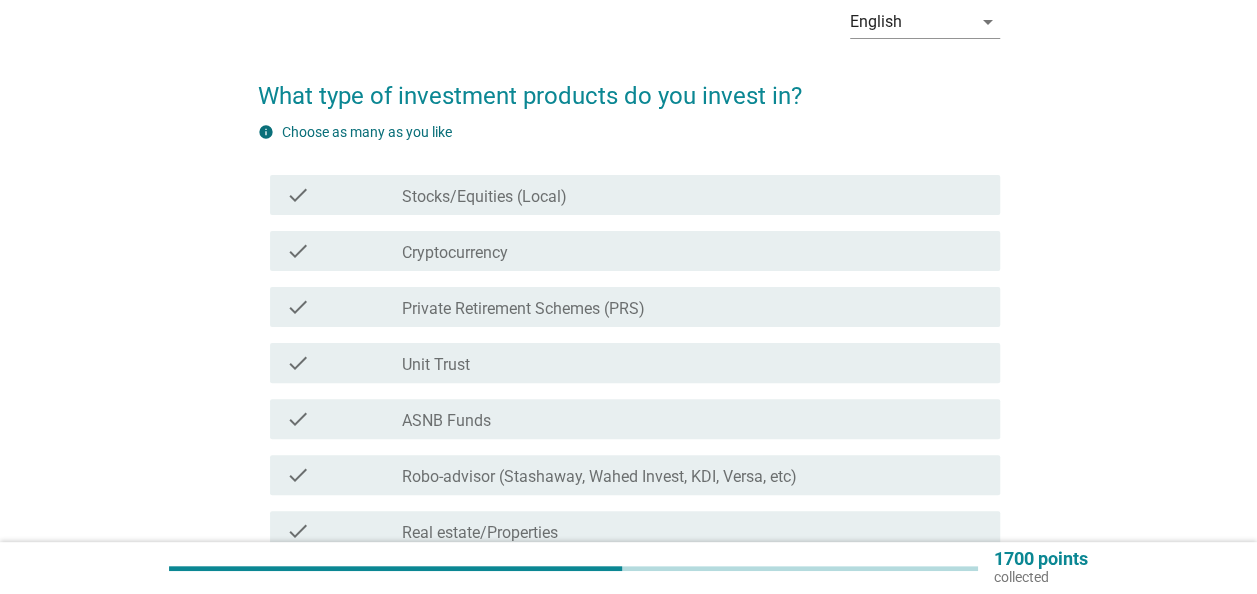scroll, scrollTop: 200, scrollLeft: 0, axis: vertical 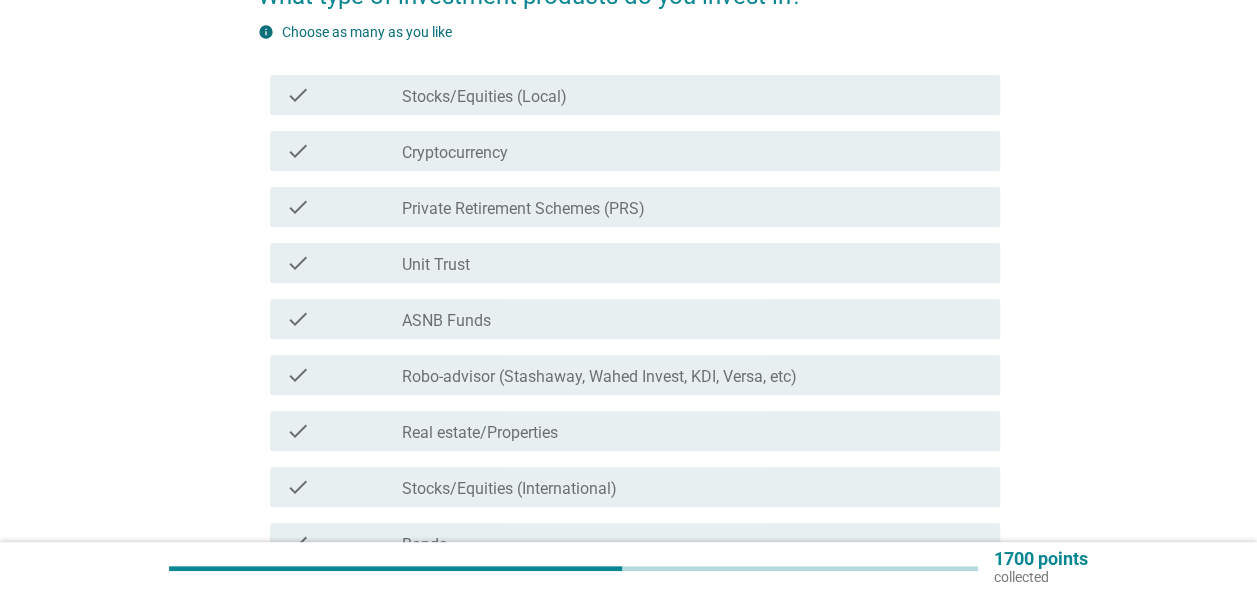 click on "check_box_outline_blank Unit Trust" at bounding box center (693, 263) 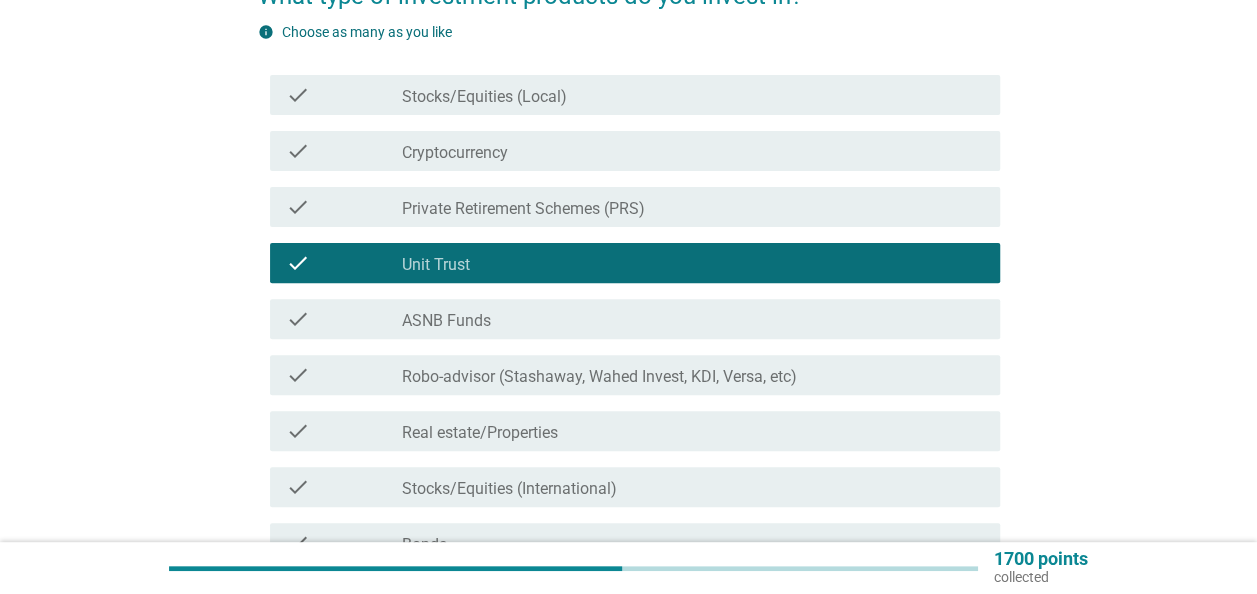 click on "check_box_outline_blank ASNB Funds" at bounding box center (693, 319) 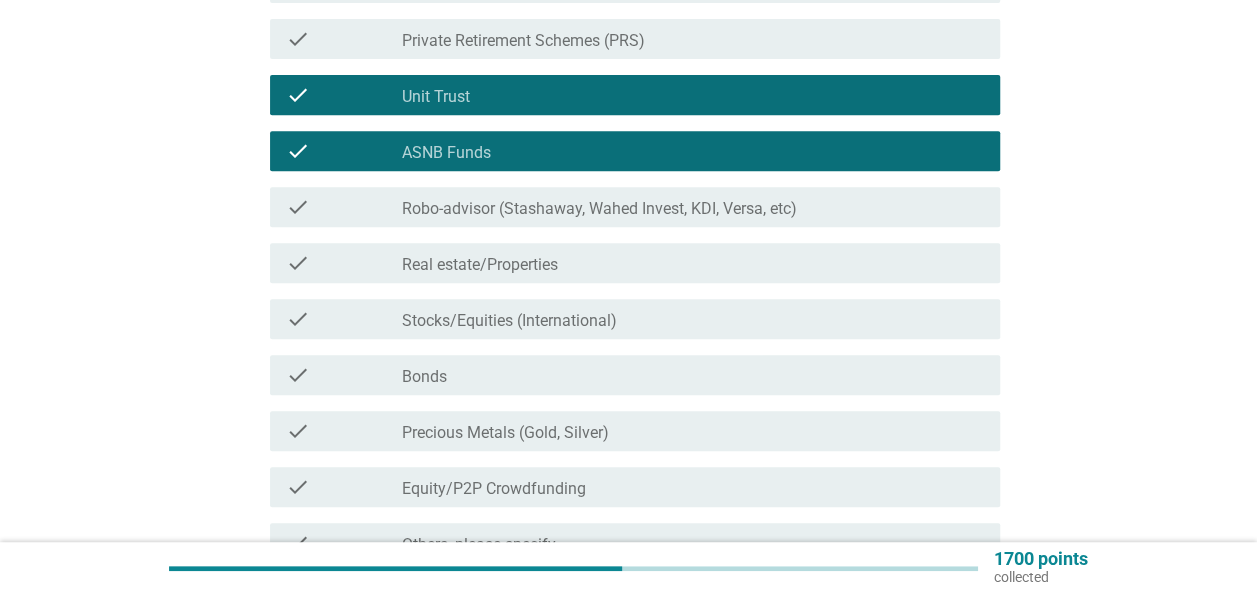 scroll, scrollTop: 400, scrollLeft: 0, axis: vertical 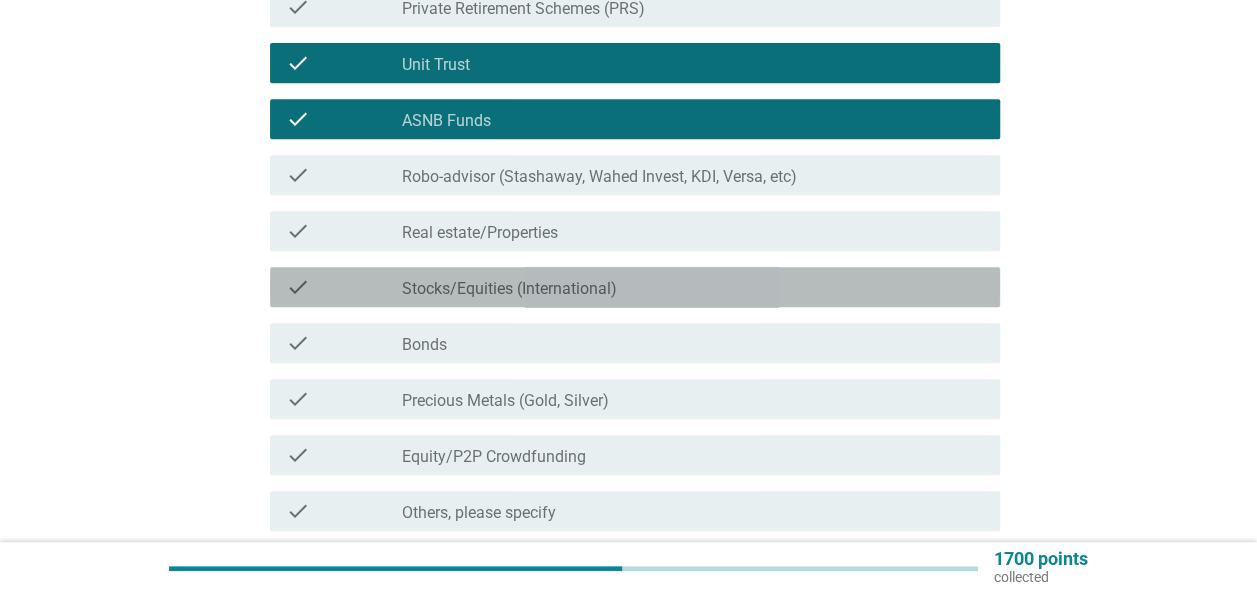 click on "check_box_outline_blank Stocks/Equities (International)" at bounding box center [693, 287] 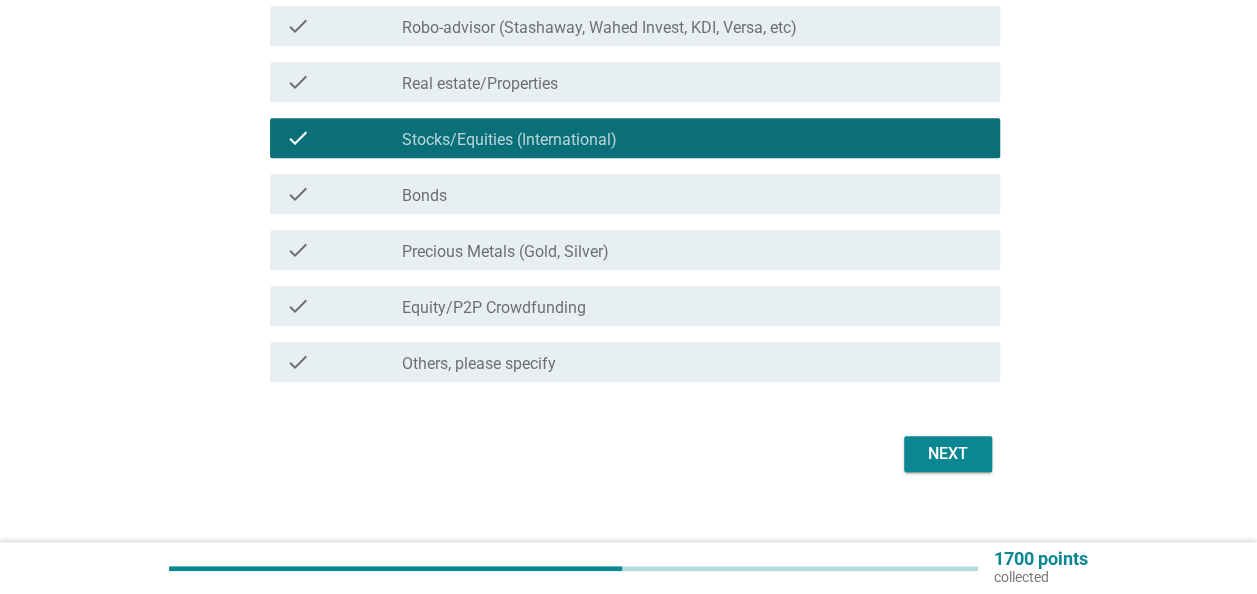 scroll, scrollTop: 575, scrollLeft: 0, axis: vertical 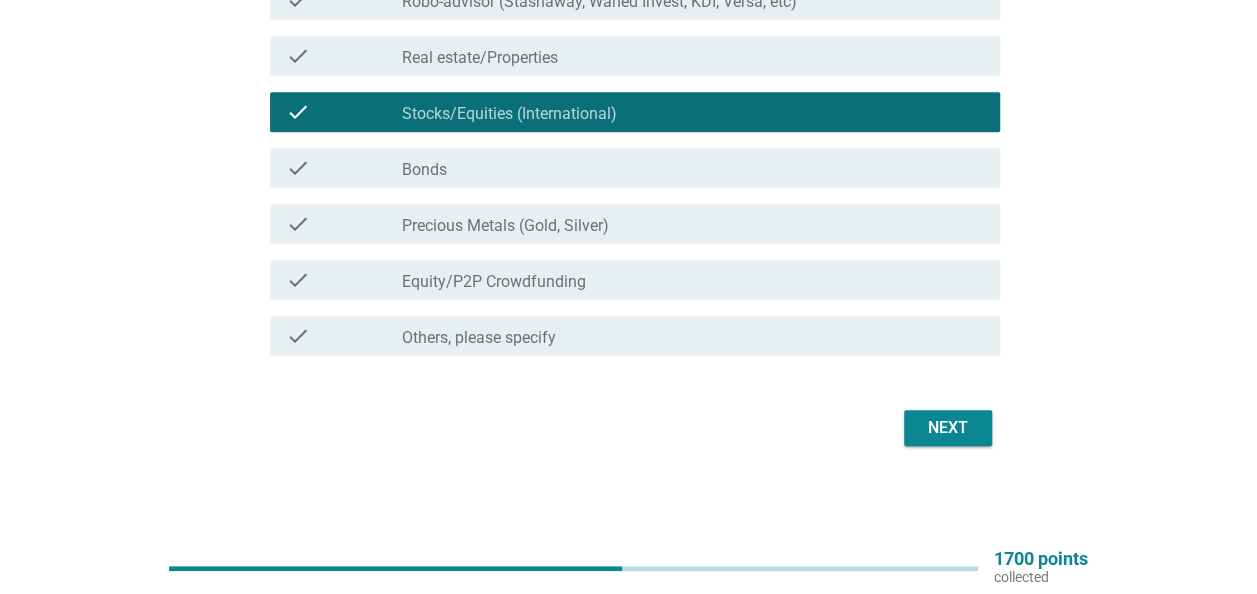 click on "Next" at bounding box center [948, 428] 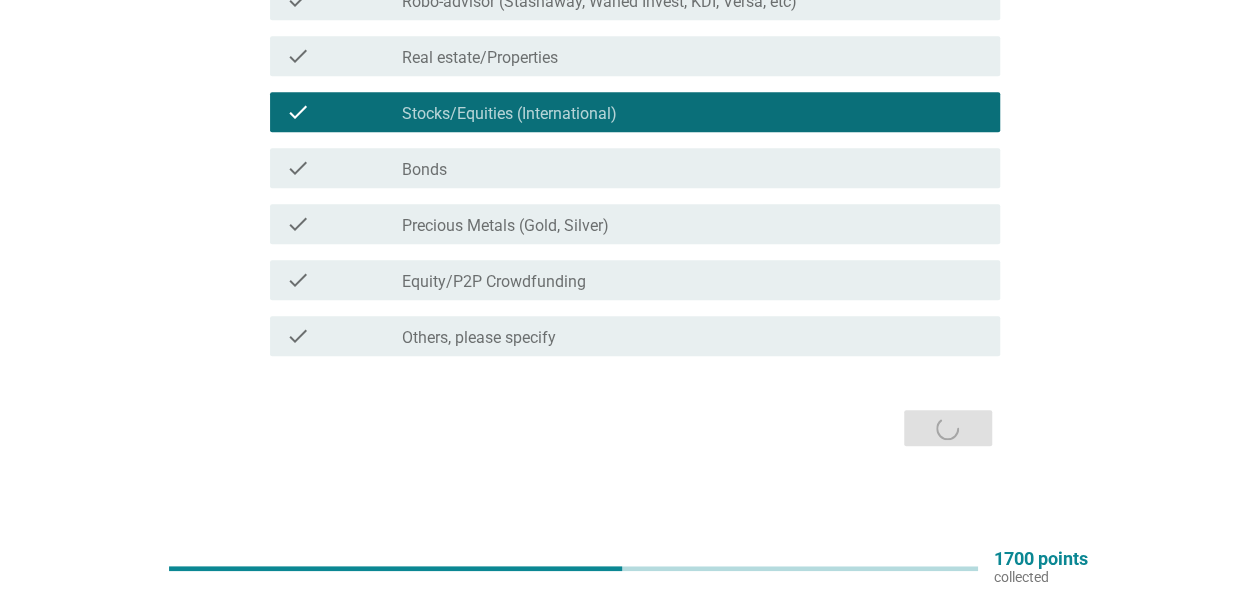 scroll, scrollTop: 0, scrollLeft: 0, axis: both 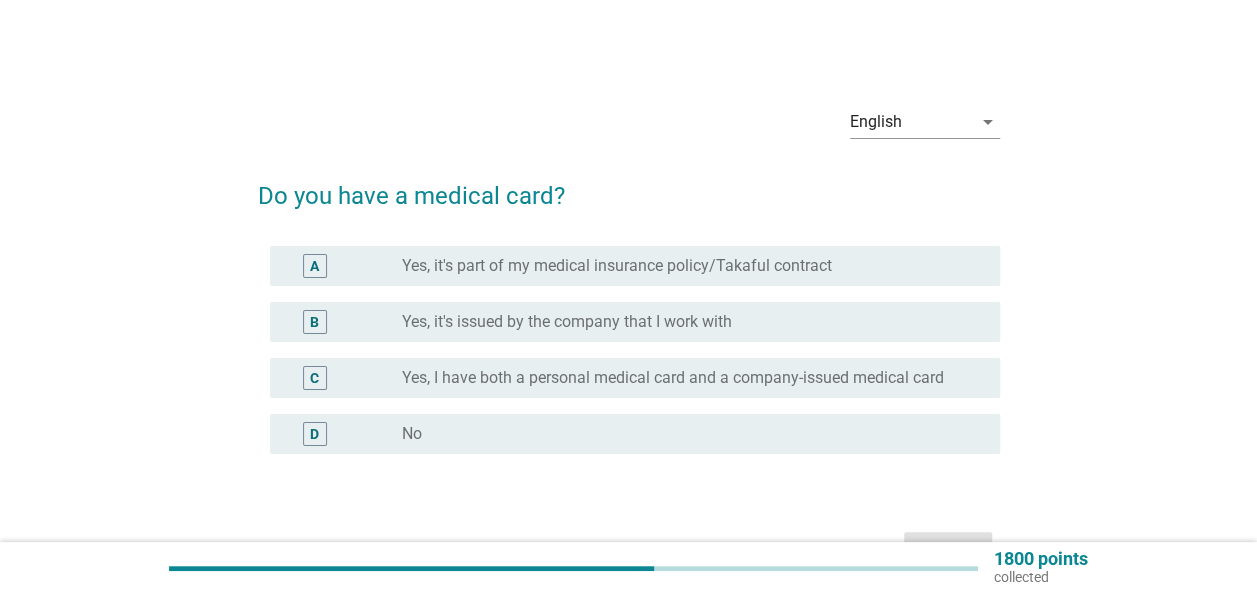 click on "radio_button_unchecked Yes, it's part of my medical insurance policy/Takaful contract" at bounding box center [685, 266] 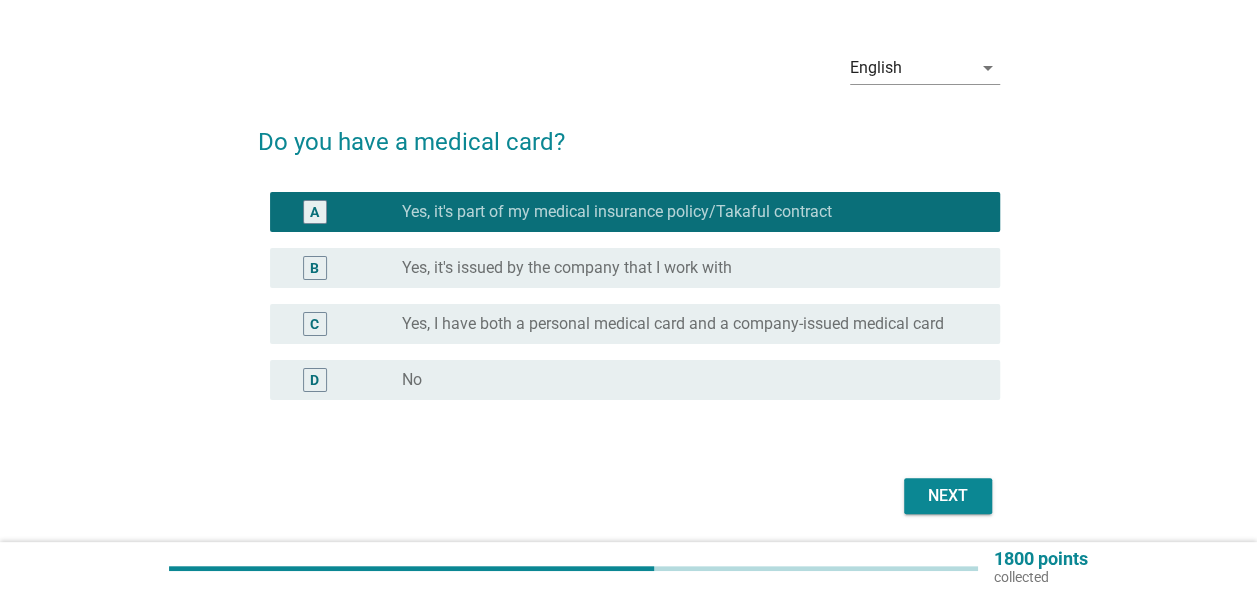 scroll, scrollTop: 100, scrollLeft: 0, axis: vertical 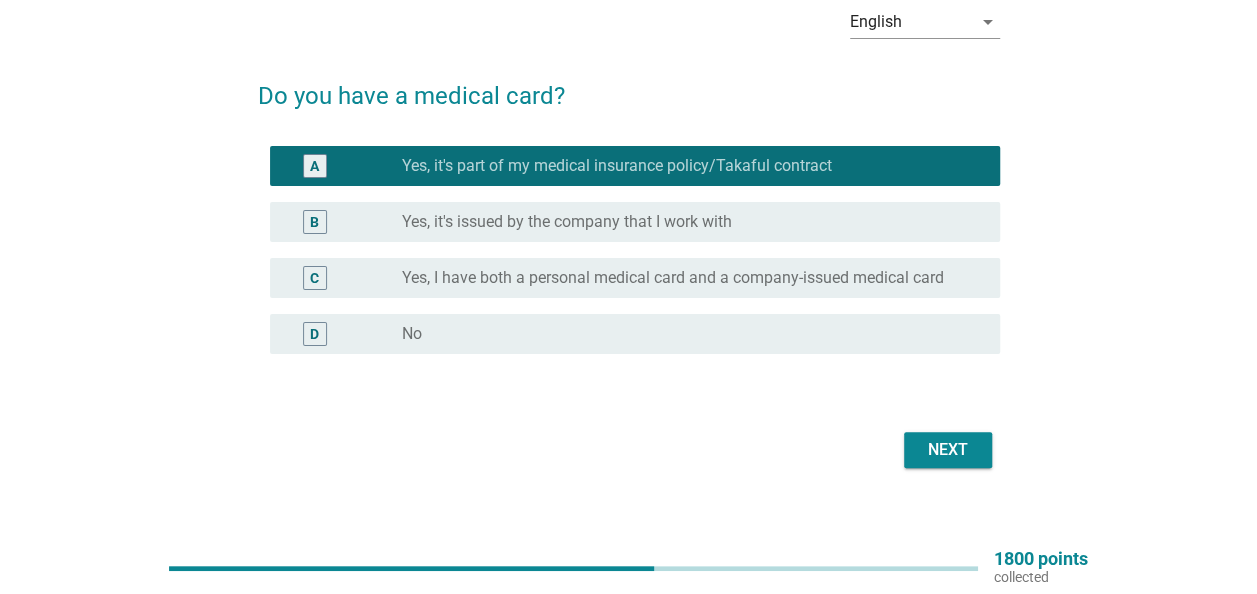 click on "Next" at bounding box center [629, 450] 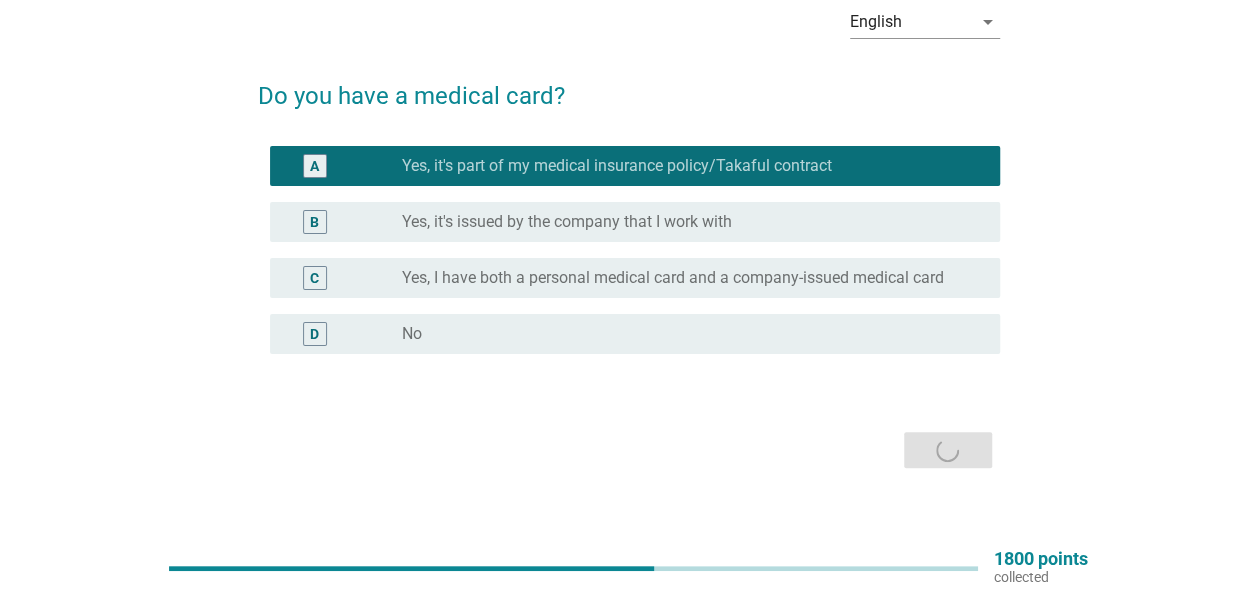 scroll, scrollTop: 0, scrollLeft: 0, axis: both 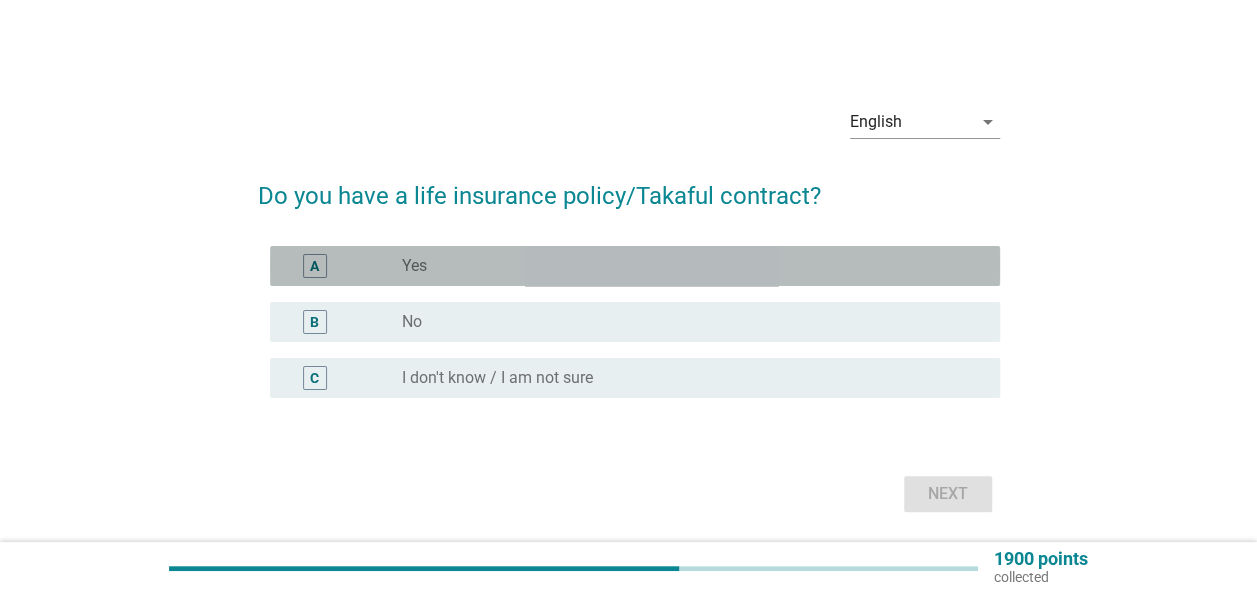 click on "A     radio_button_unchecked Yes" at bounding box center [635, 266] 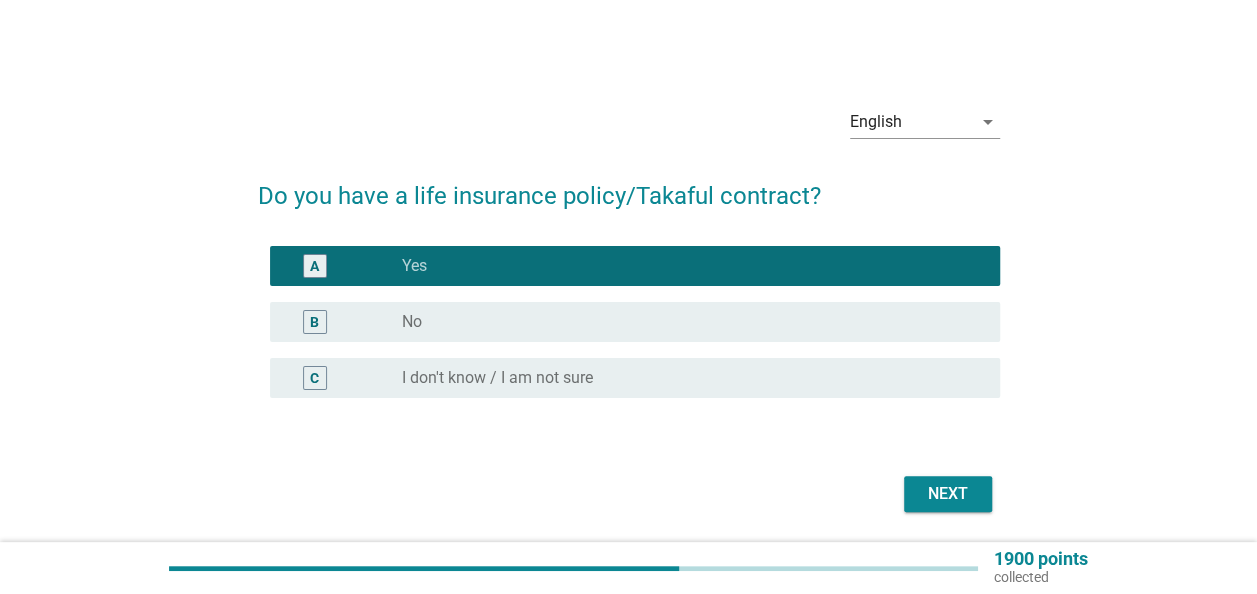 click on "Next" at bounding box center (948, 494) 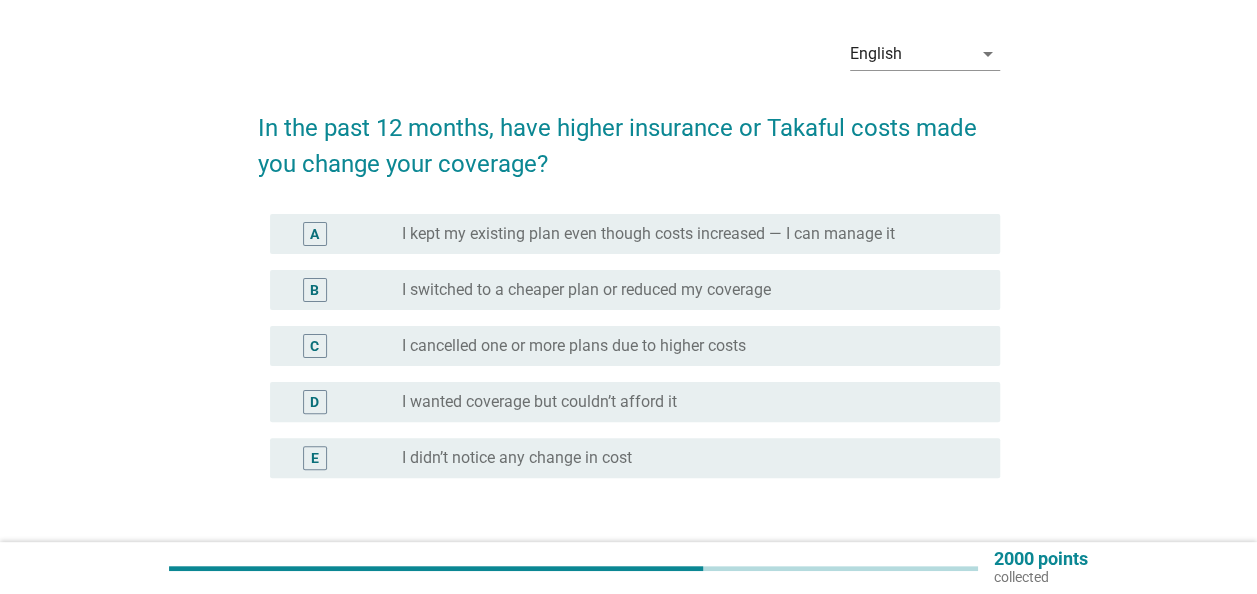 scroll, scrollTop: 100, scrollLeft: 0, axis: vertical 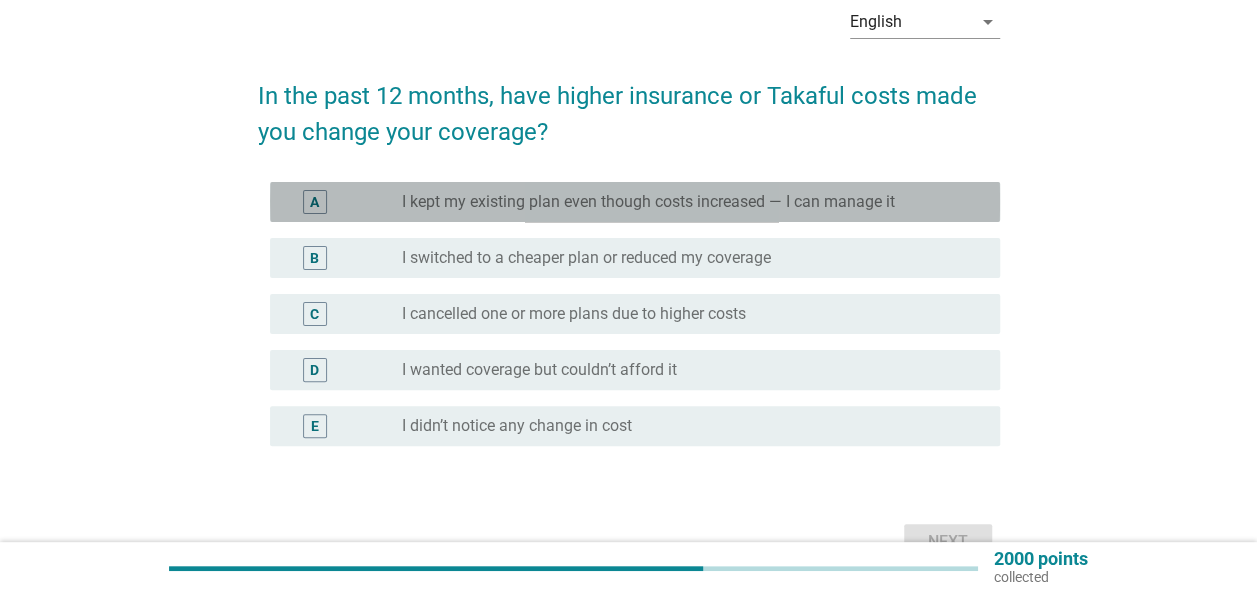 click on "radio_button_unchecked I kept my existing plan even though costs increased — I can manage it" at bounding box center [693, 202] 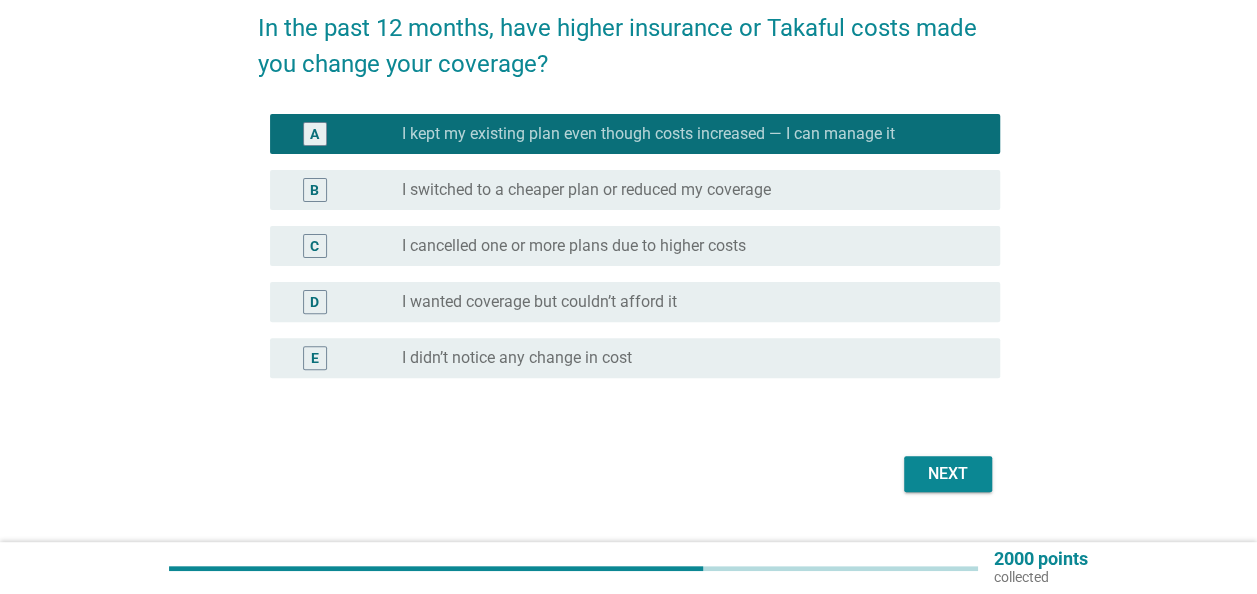 scroll, scrollTop: 200, scrollLeft: 0, axis: vertical 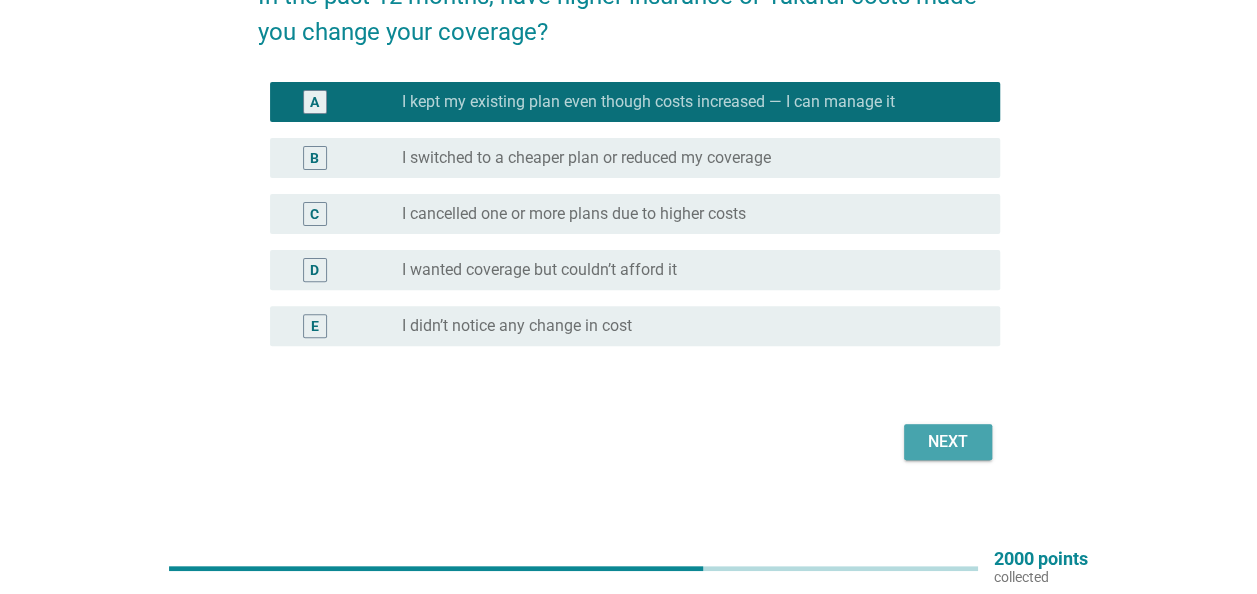 click on "Next" at bounding box center [948, 442] 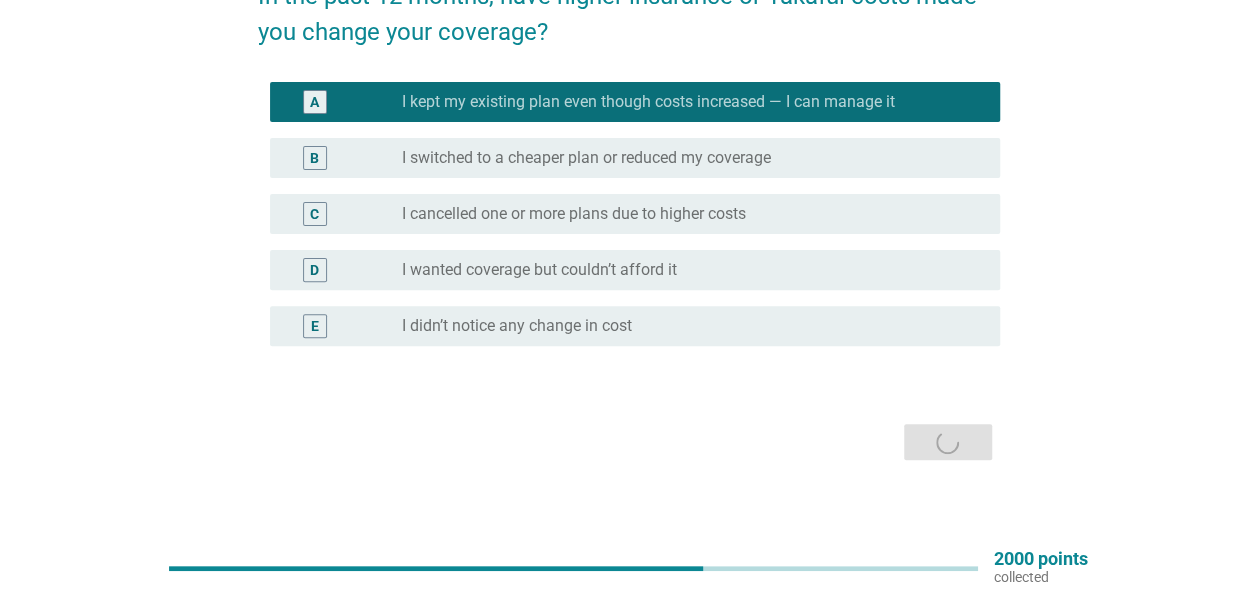 scroll, scrollTop: 0, scrollLeft: 0, axis: both 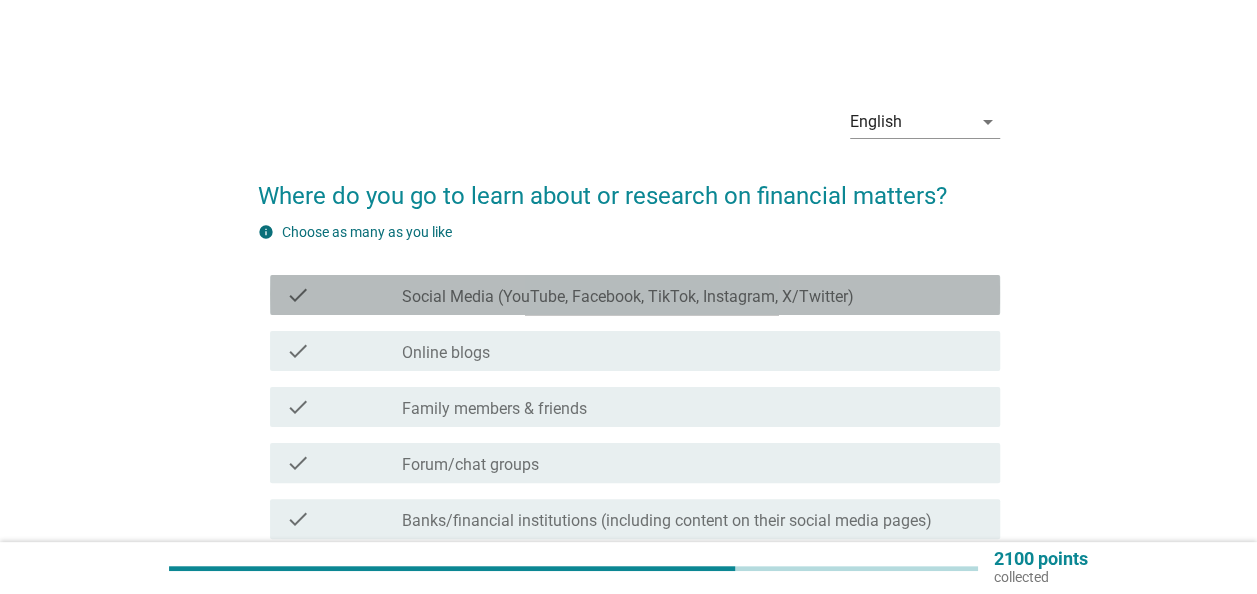 click on "check     check_box_outline_blank Social Media (YouTube, Facebook, TikTok, Instagram, X/Twitter)" at bounding box center (635, 295) 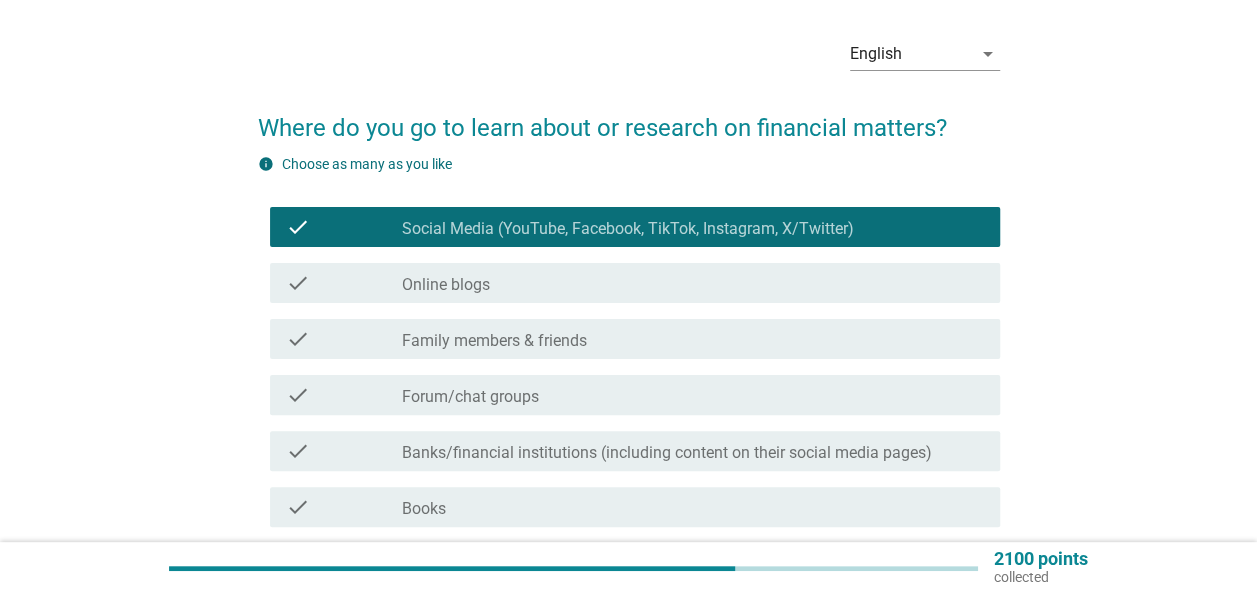 scroll, scrollTop: 100, scrollLeft: 0, axis: vertical 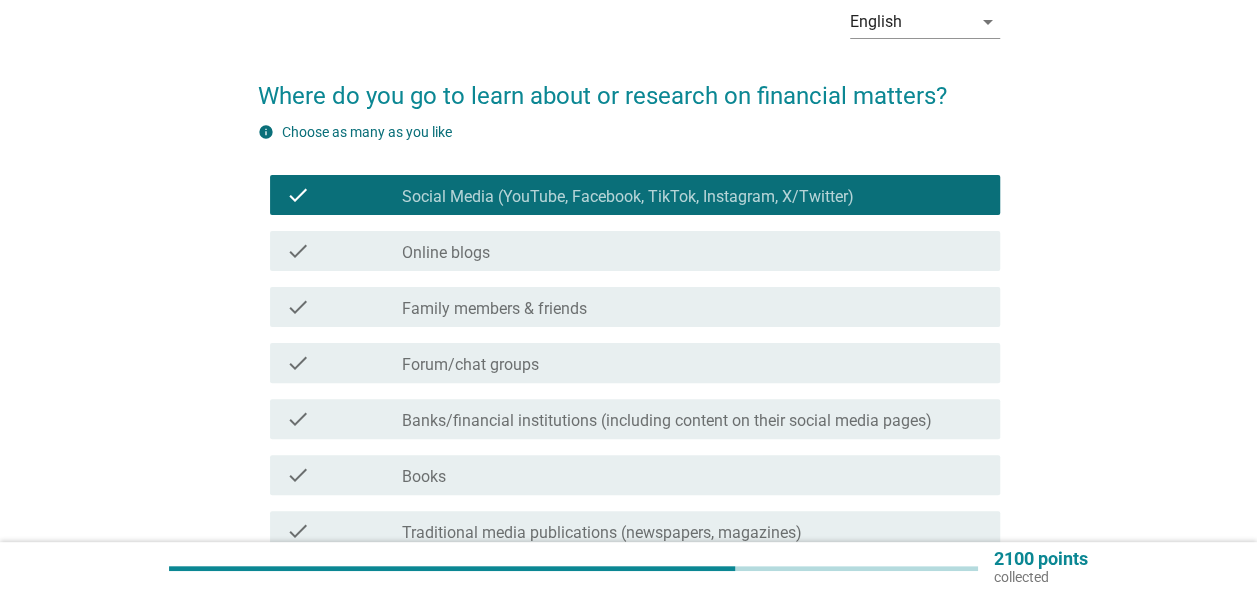 click on "check     check_box_outline_blank Family members & friends" at bounding box center (629, 307) 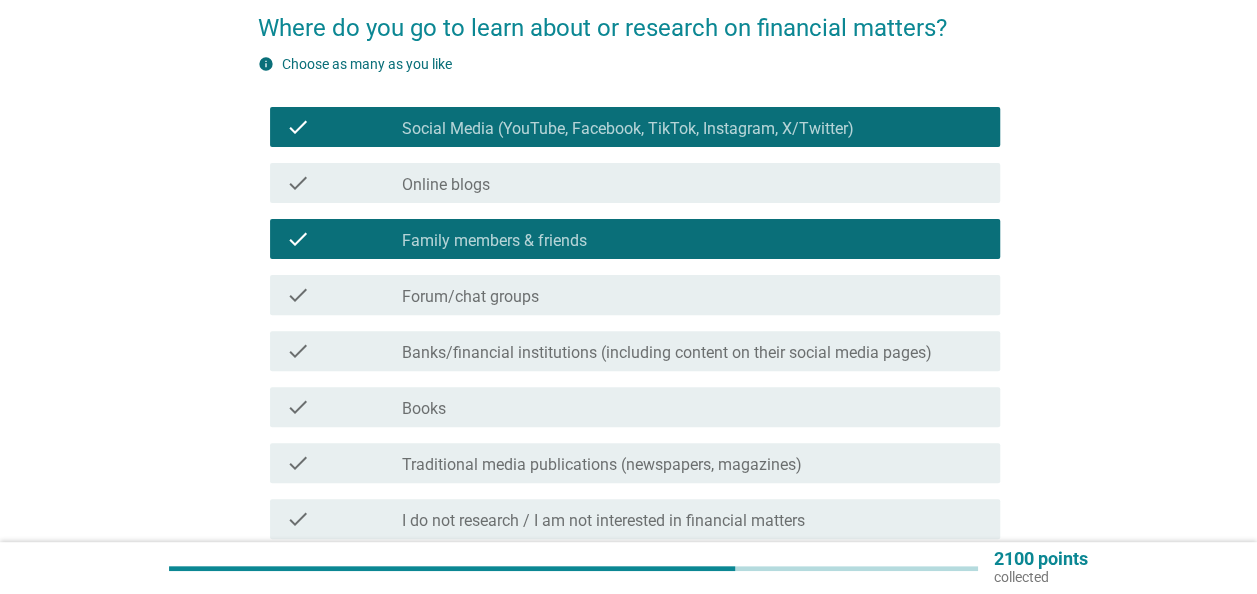 scroll, scrollTop: 200, scrollLeft: 0, axis: vertical 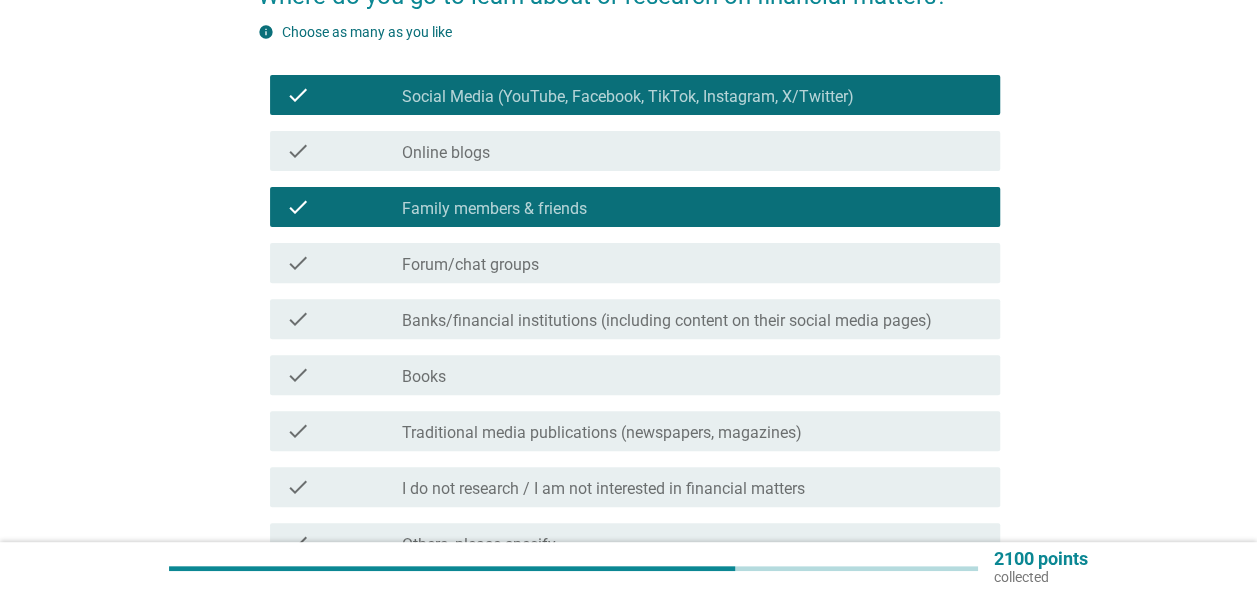 click on "Banks/financial institutions (including content on their social media pages)" at bounding box center [667, 321] 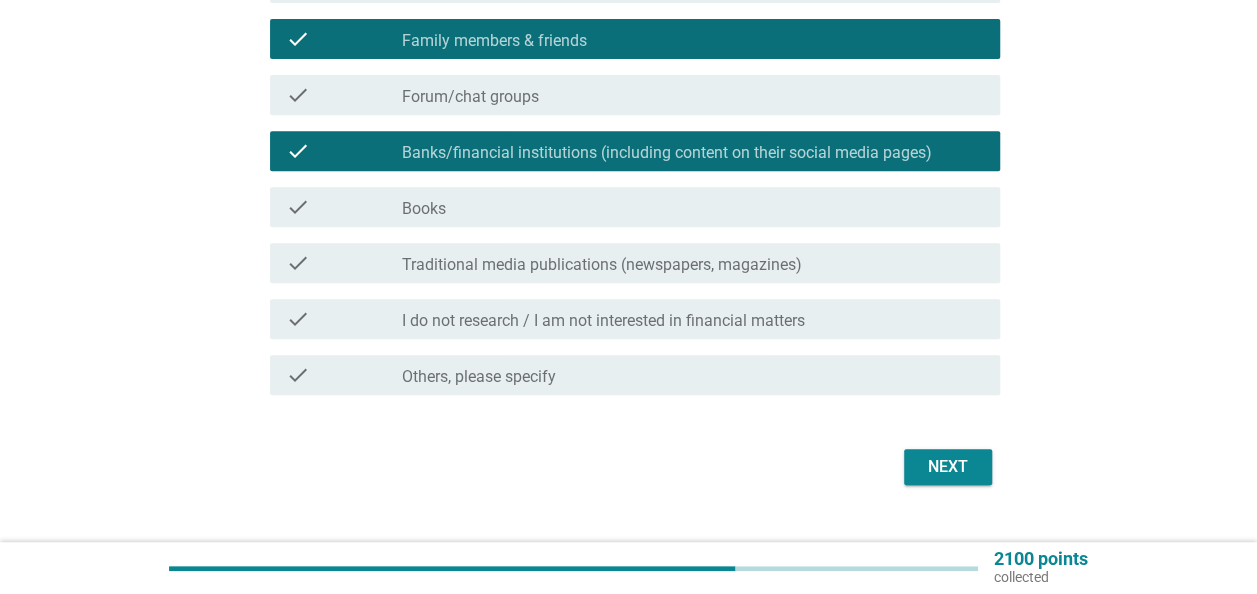 scroll, scrollTop: 400, scrollLeft: 0, axis: vertical 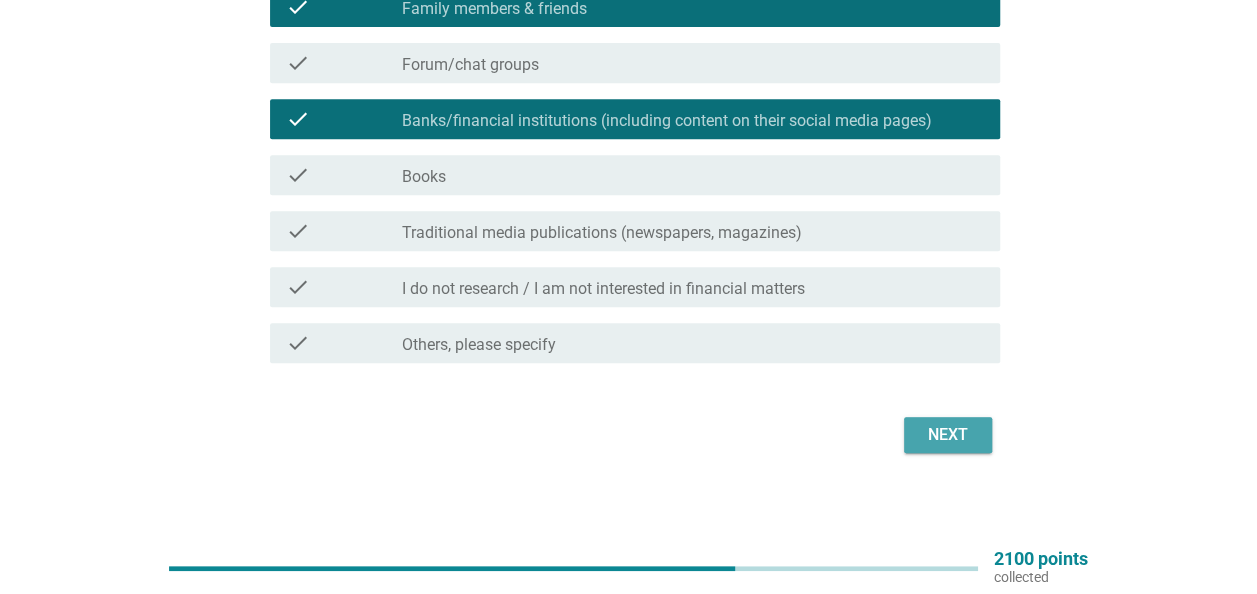 click on "Next" at bounding box center (948, 435) 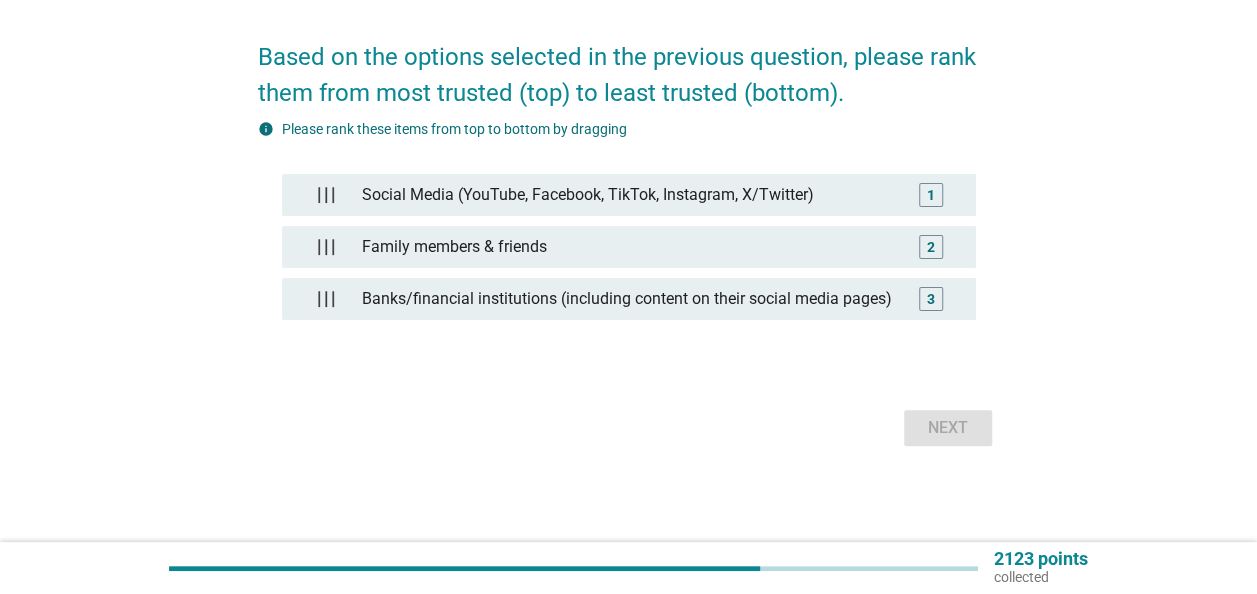 scroll, scrollTop: 0, scrollLeft: 0, axis: both 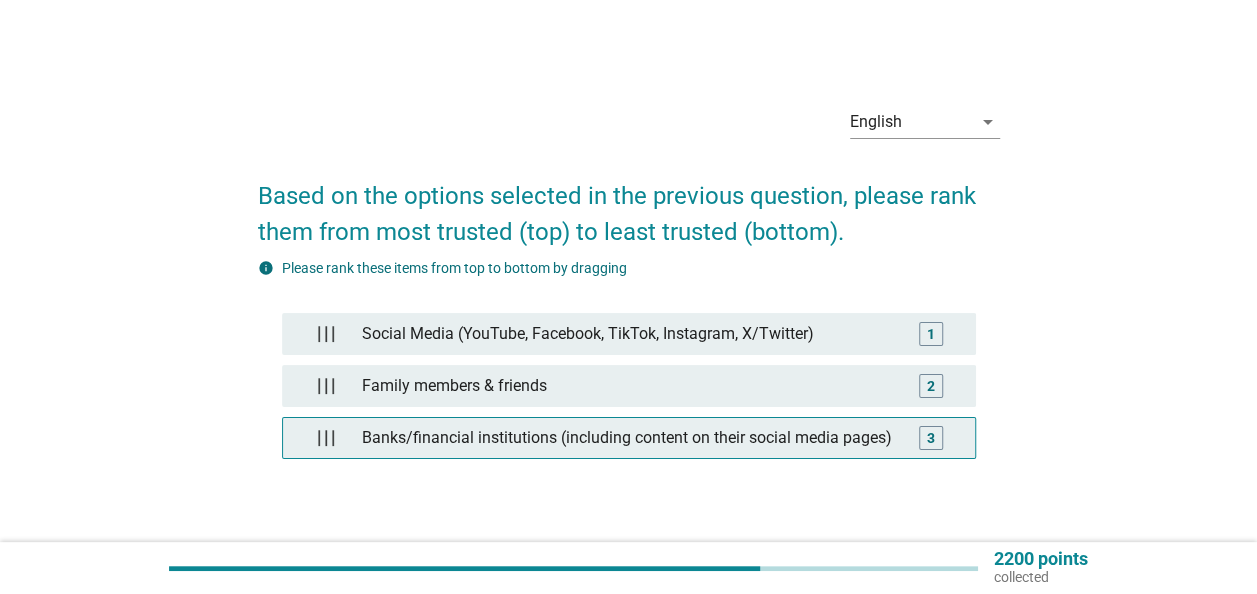 type 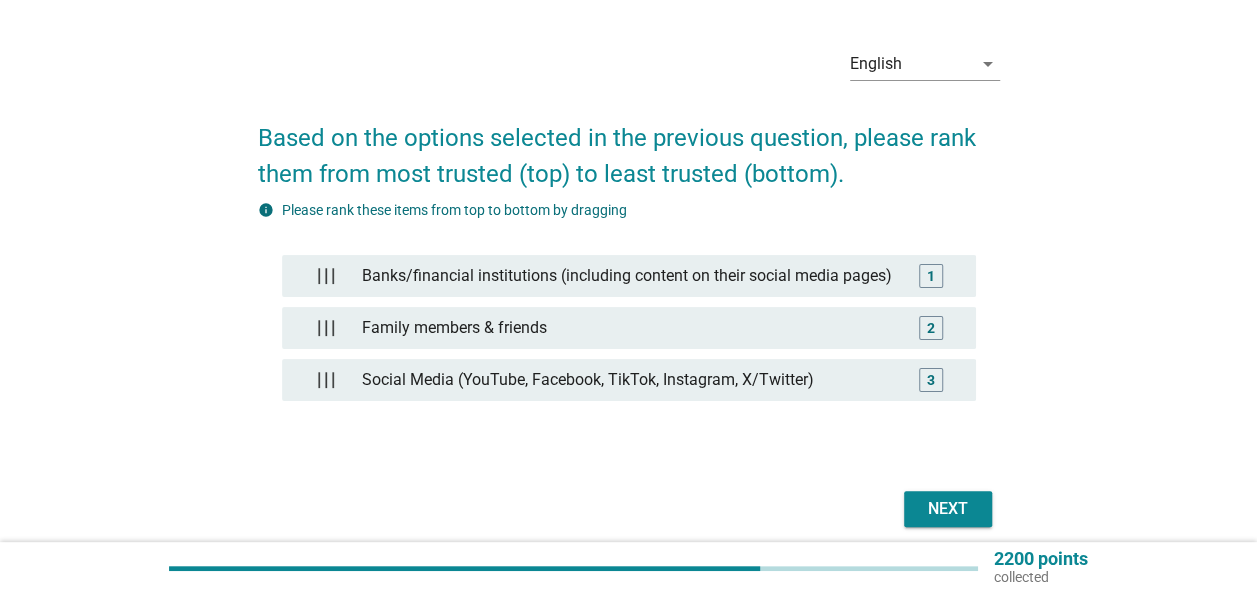 scroll, scrollTop: 100, scrollLeft: 0, axis: vertical 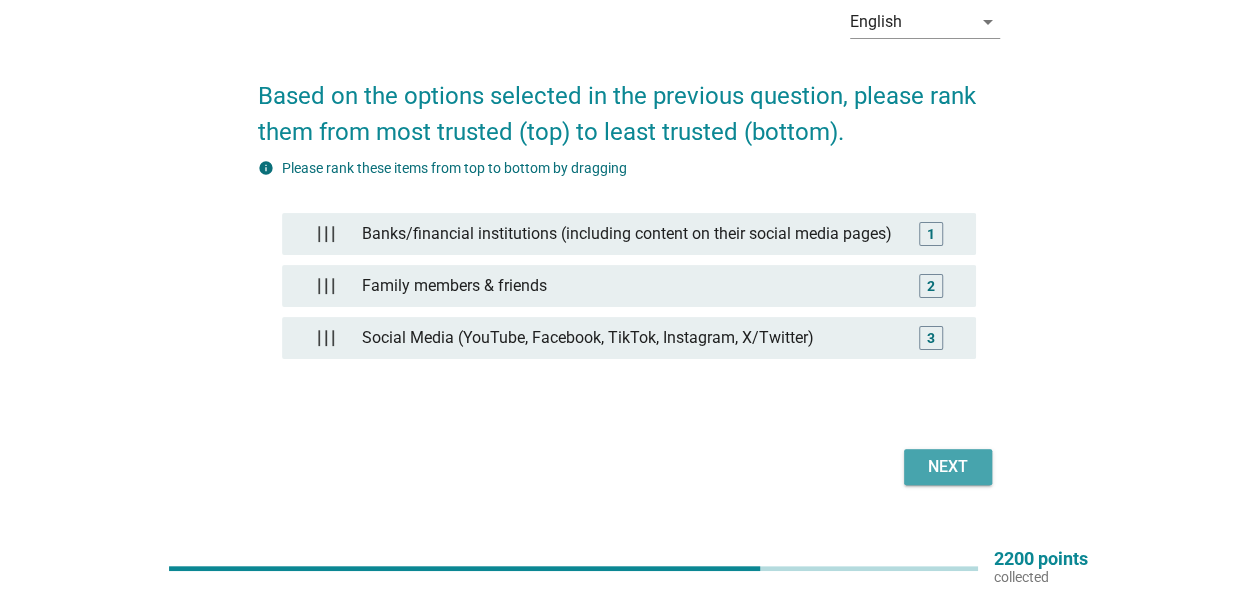 click on "Next" at bounding box center [948, 467] 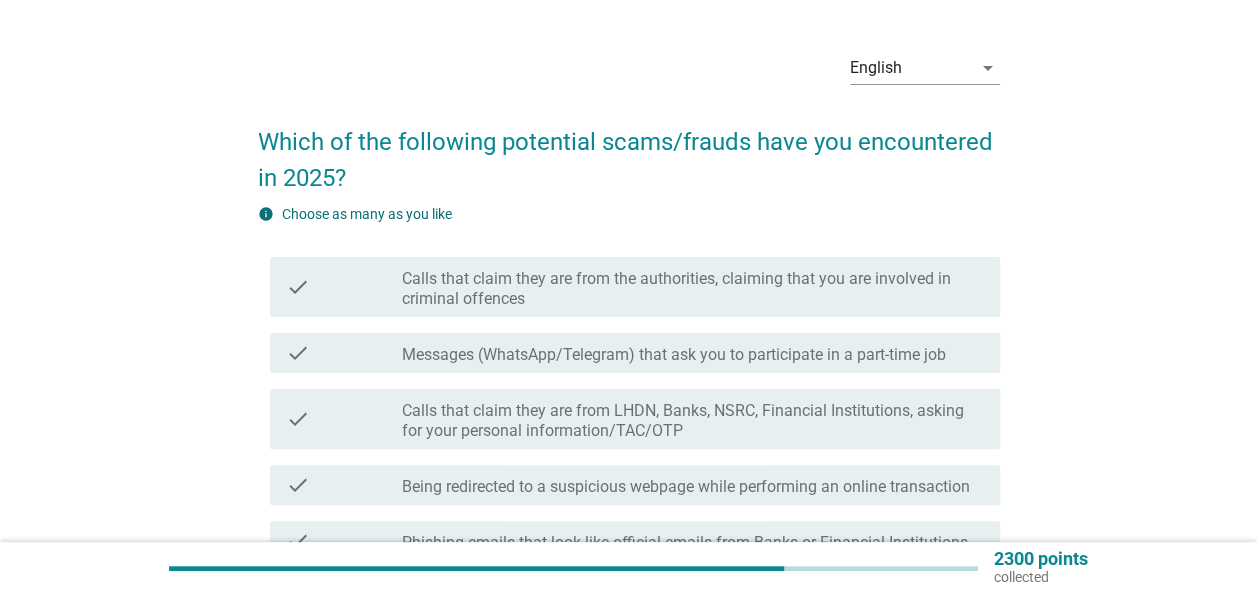 scroll, scrollTop: 100, scrollLeft: 0, axis: vertical 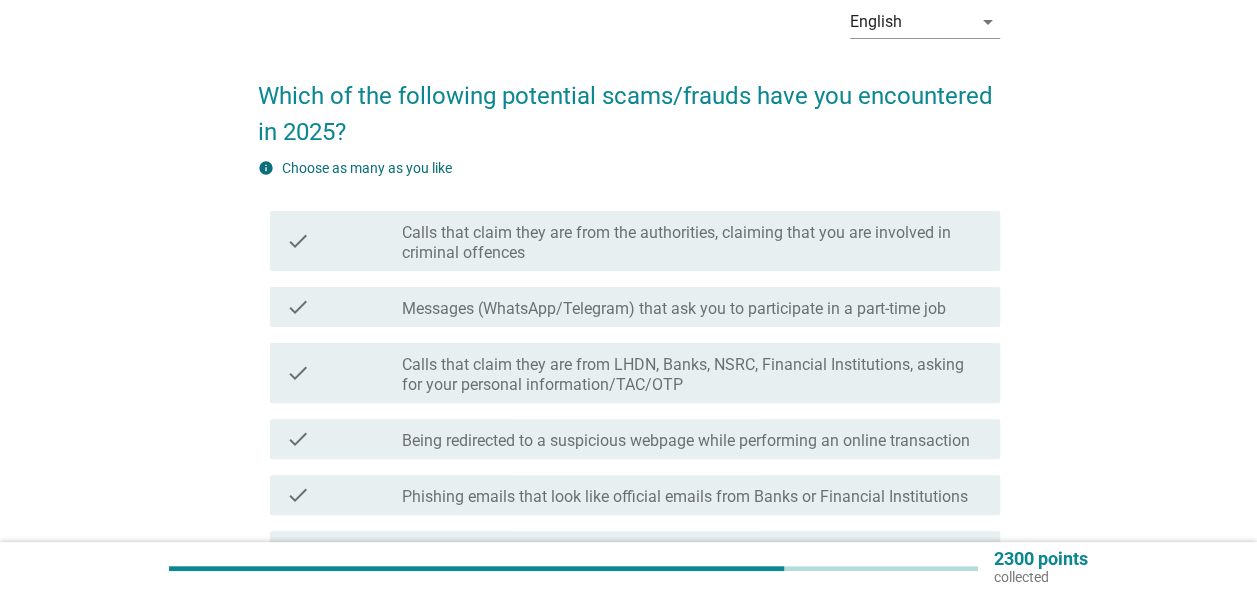 click on "Messages (WhatsApp/Telegram) that ask you to participate in a part-time job" at bounding box center (674, 309) 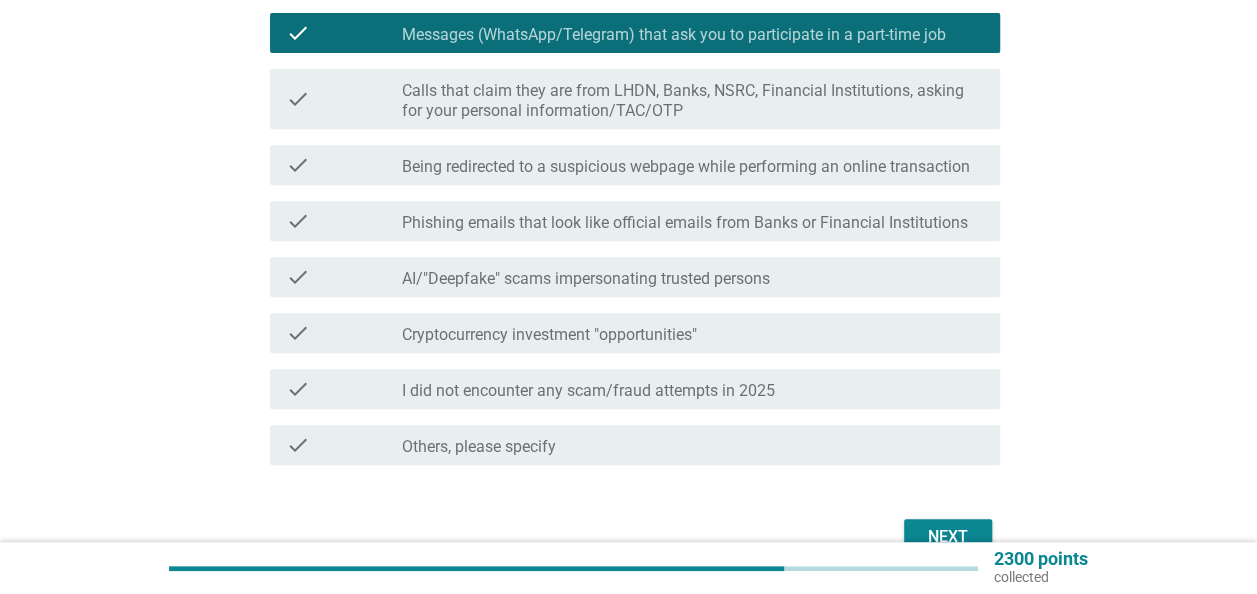 scroll, scrollTop: 400, scrollLeft: 0, axis: vertical 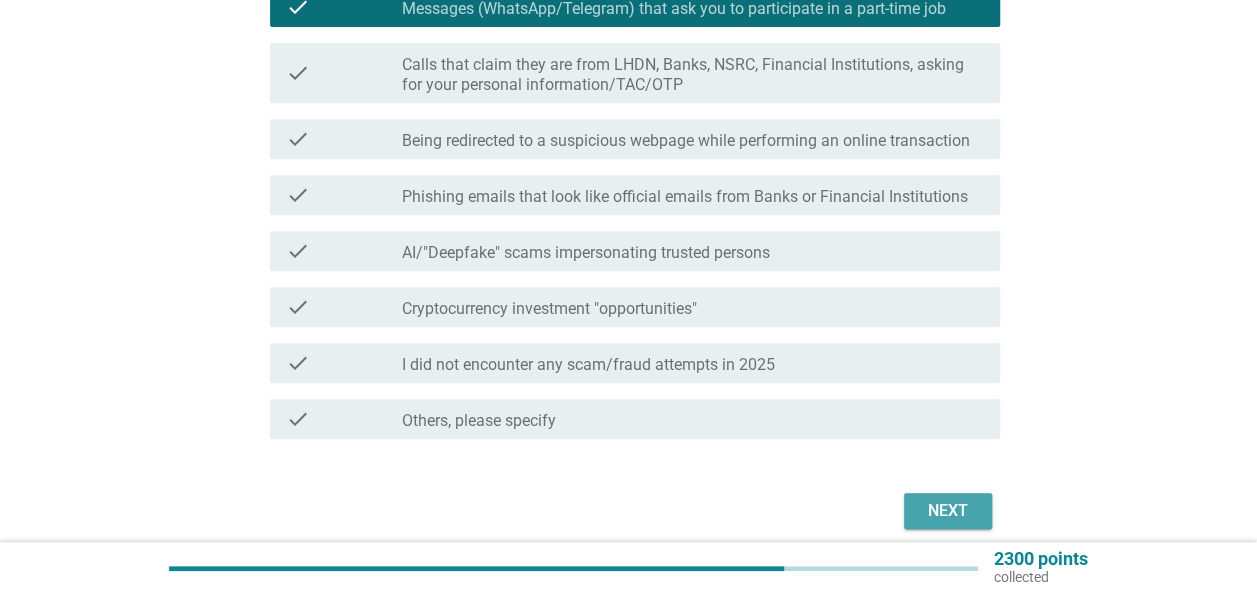click on "Next" at bounding box center (948, 511) 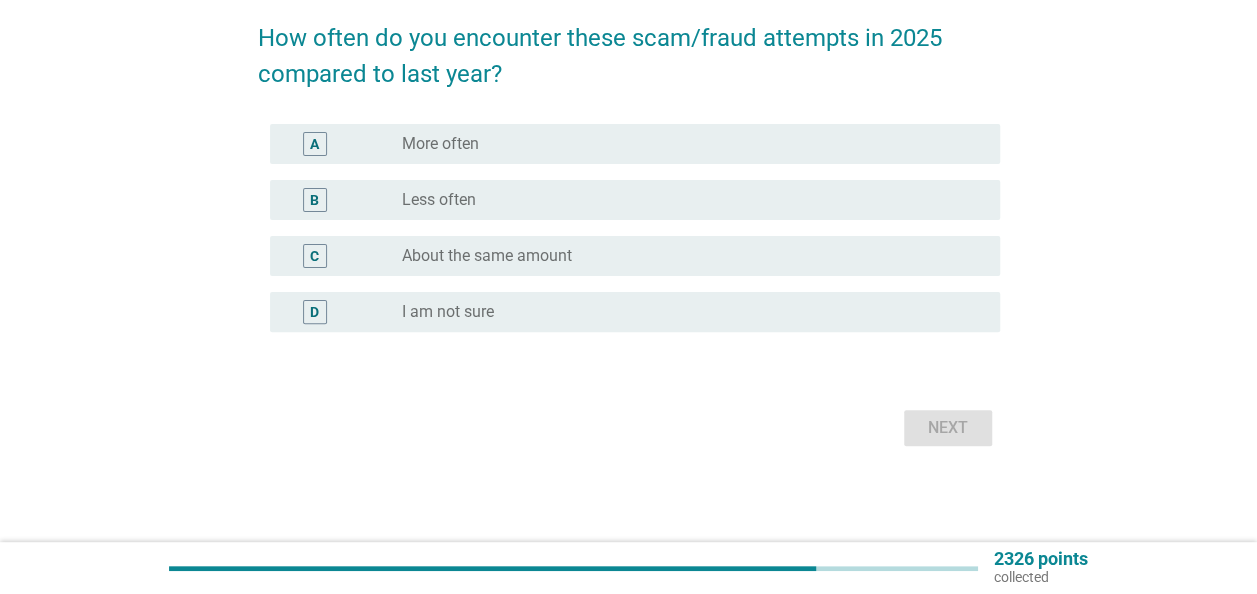 scroll, scrollTop: 0, scrollLeft: 0, axis: both 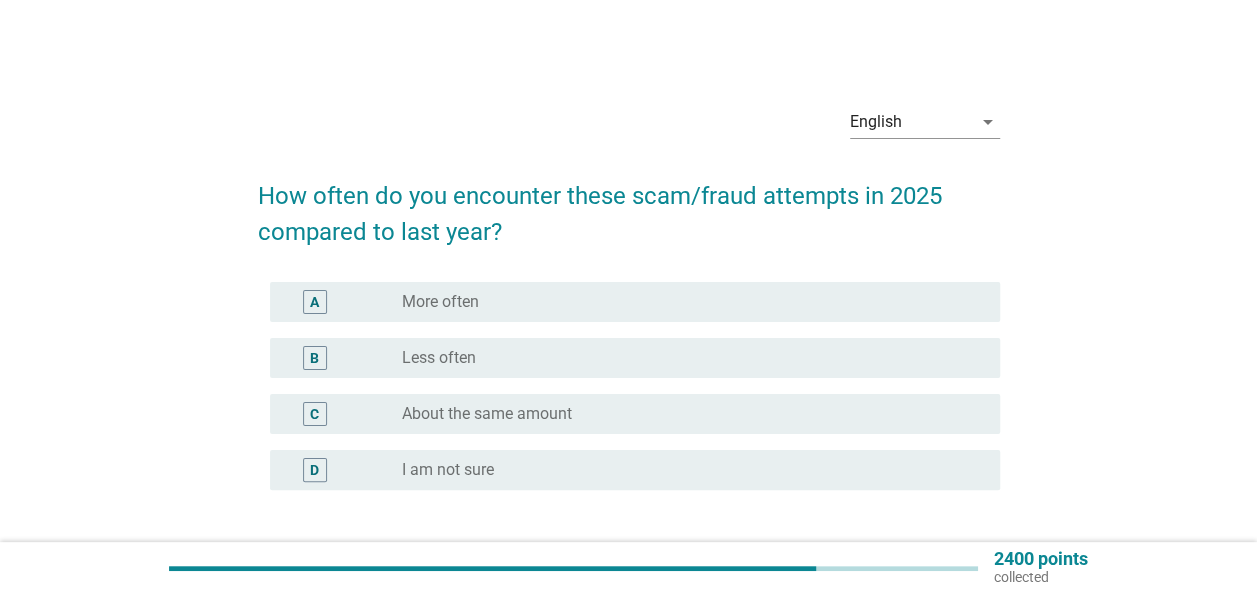 click on "radio_button_unchecked More often" at bounding box center (685, 302) 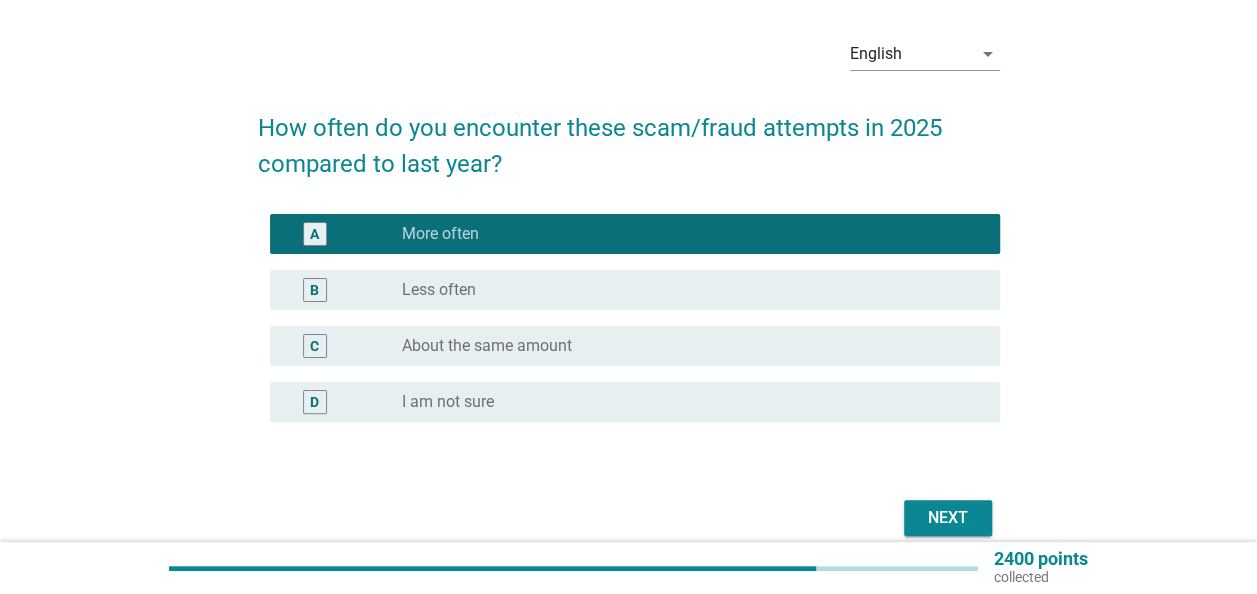 scroll, scrollTop: 100, scrollLeft: 0, axis: vertical 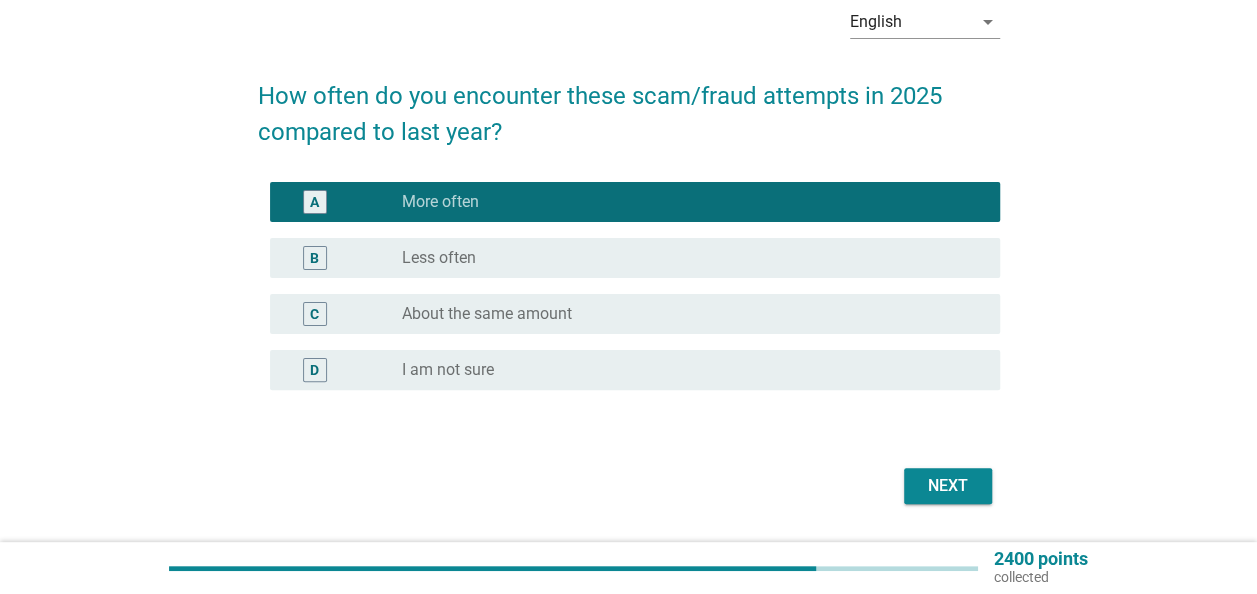 click on "Next" at bounding box center (948, 486) 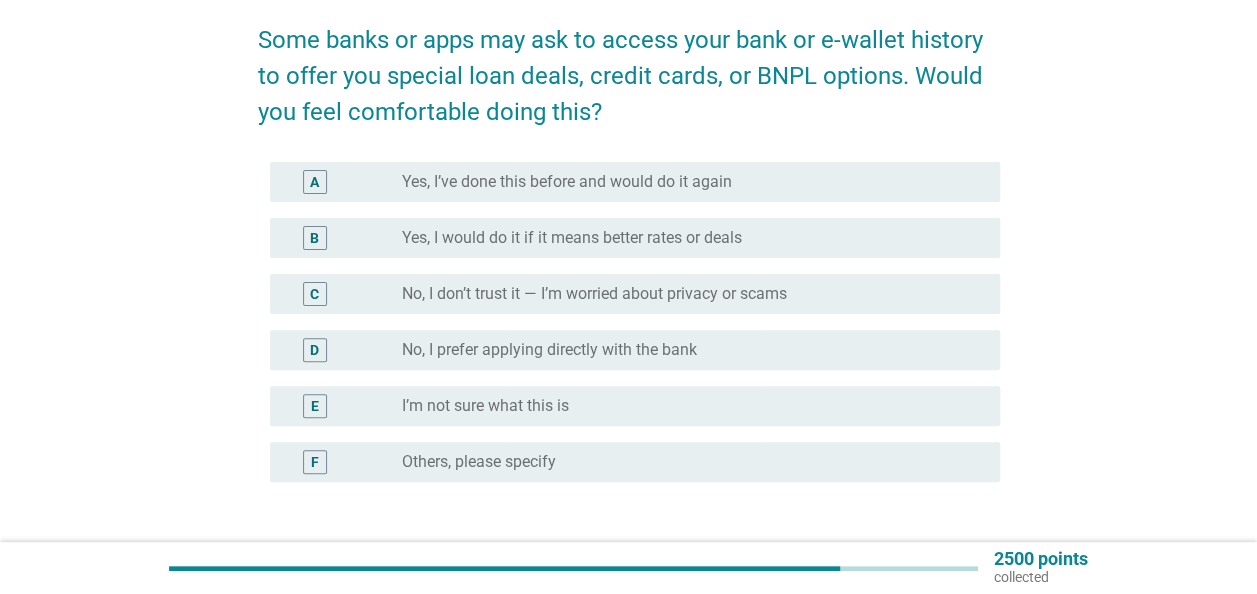 scroll, scrollTop: 200, scrollLeft: 0, axis: vertical 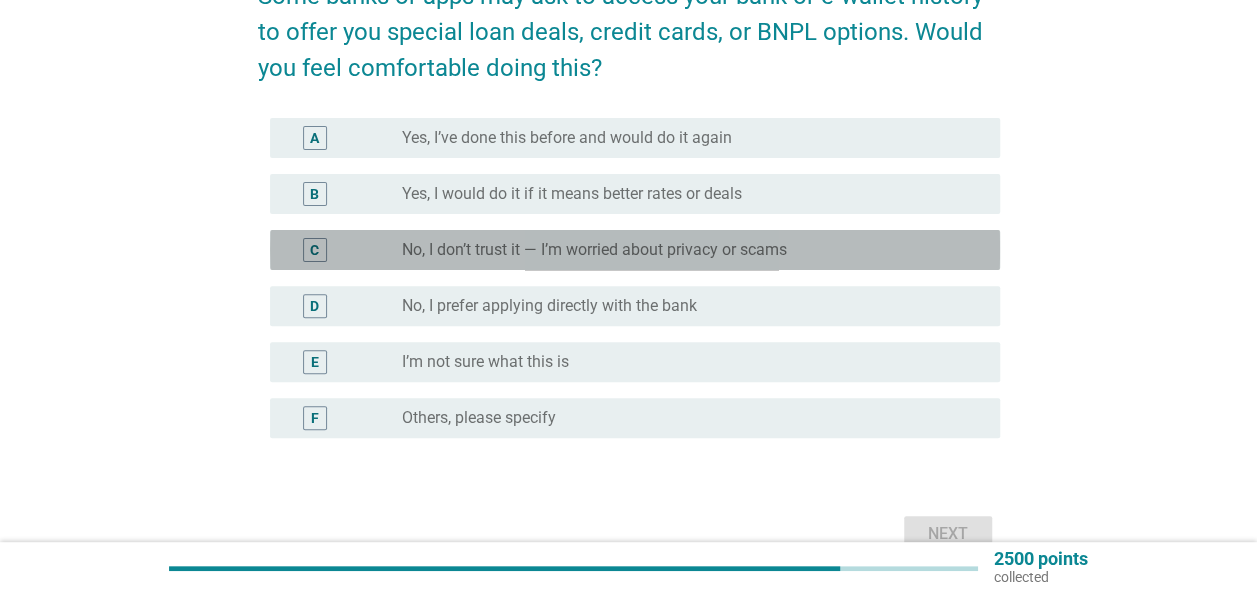click on "No, I don’t trust it — I’m worried about privacy or scams" at bounding box center (594, 250) 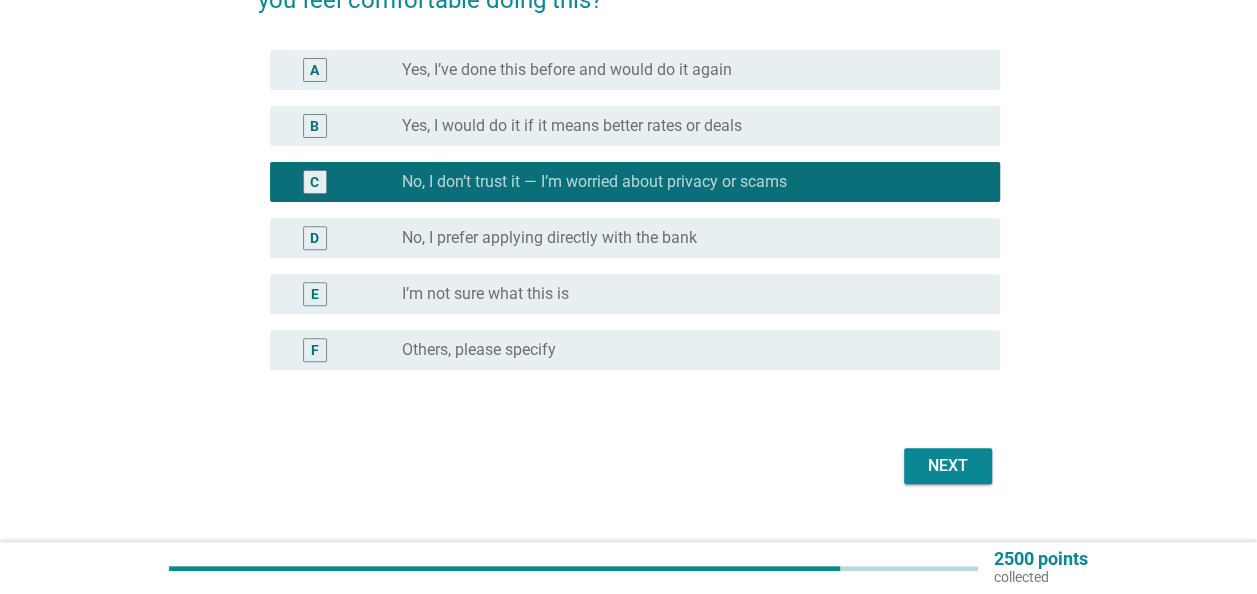 scroll, scrollTop: 306, scrollLeft: 0, axis: vertical 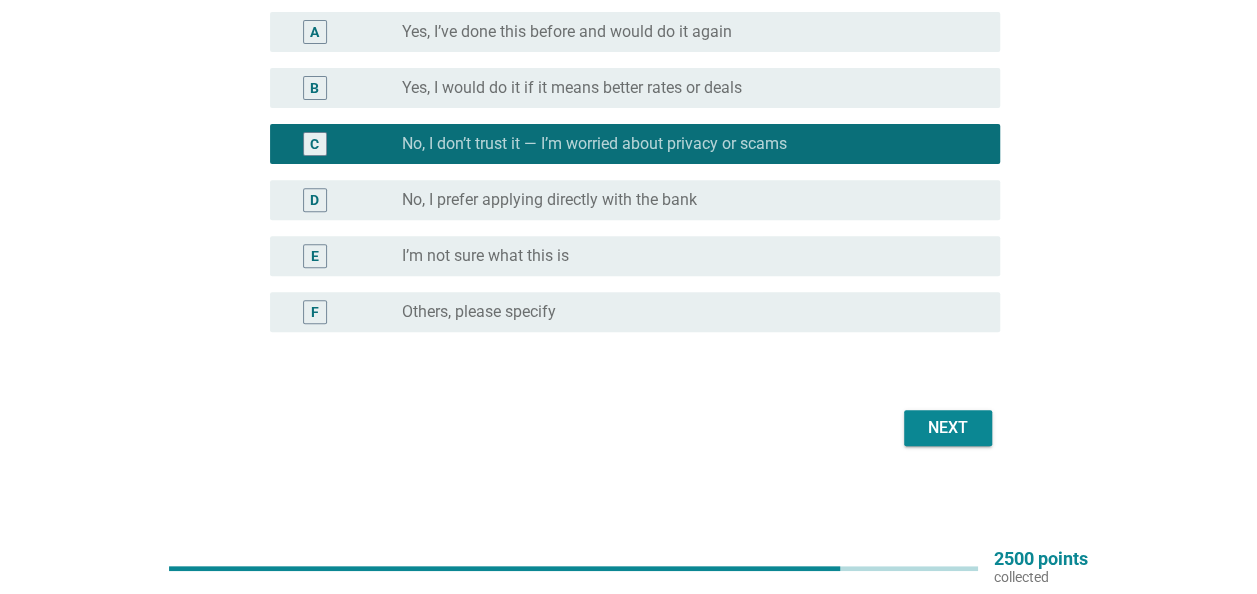 click on "Next" at bounding box center [948, 428] 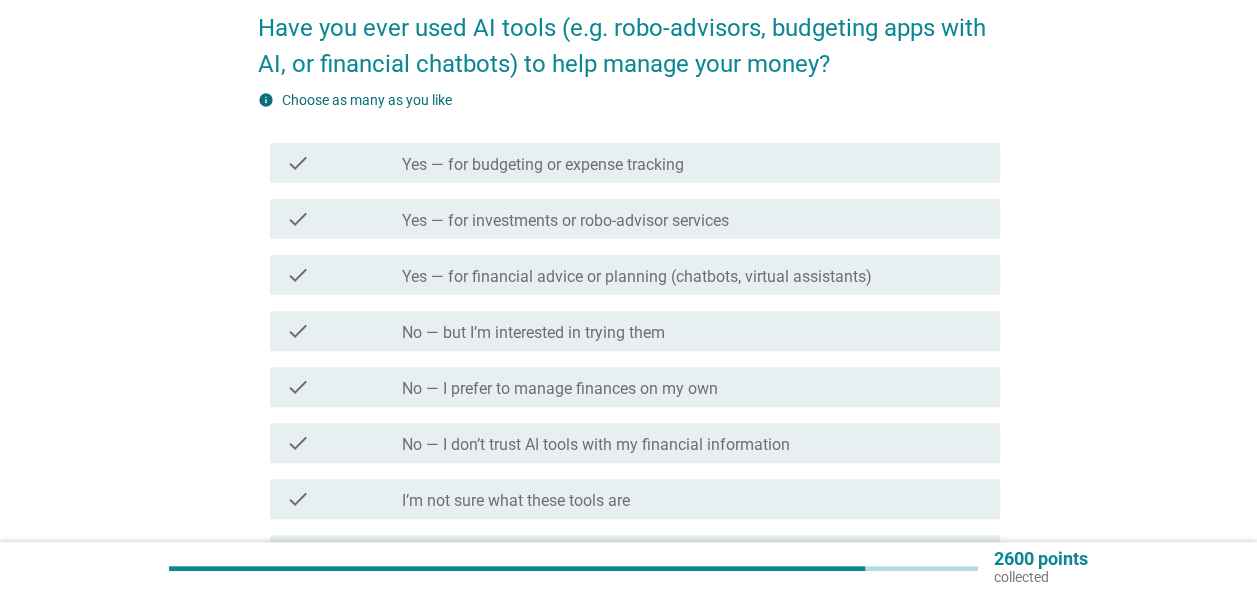 scroll, scrollTop: 200, scrollLeft: 0, axis: vertical 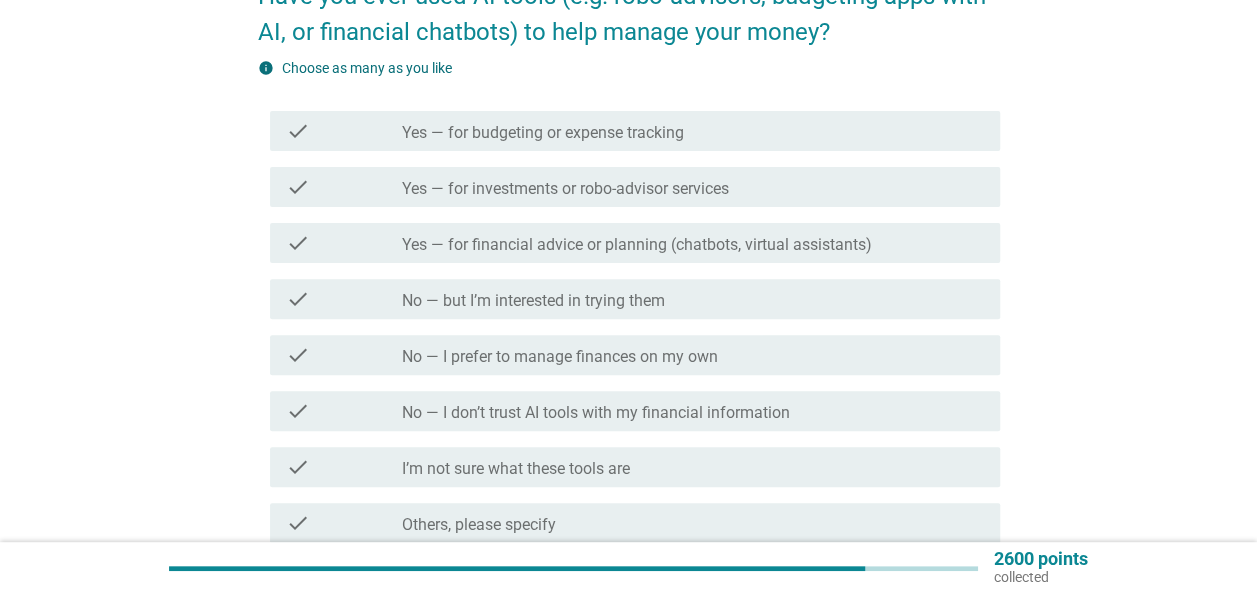 click on "check_box_outline_blank No — but I’m interested in trying them" at bounding box center [693, 299] 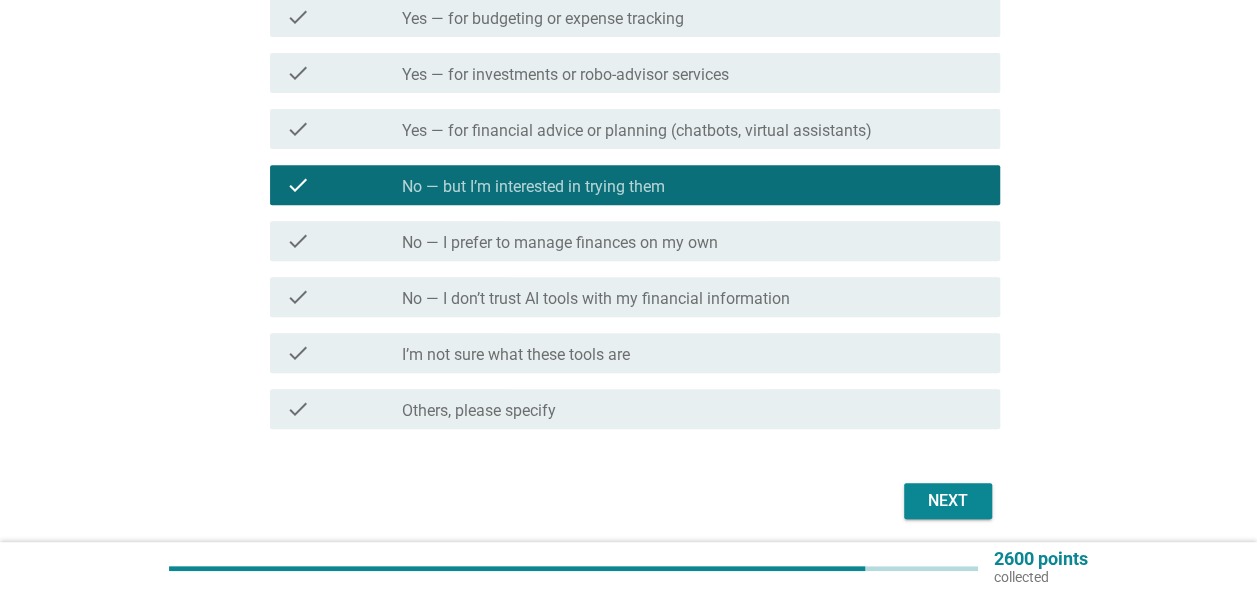 scroll, scrollTop: 387, scrollLeft: 0, axis: vertical 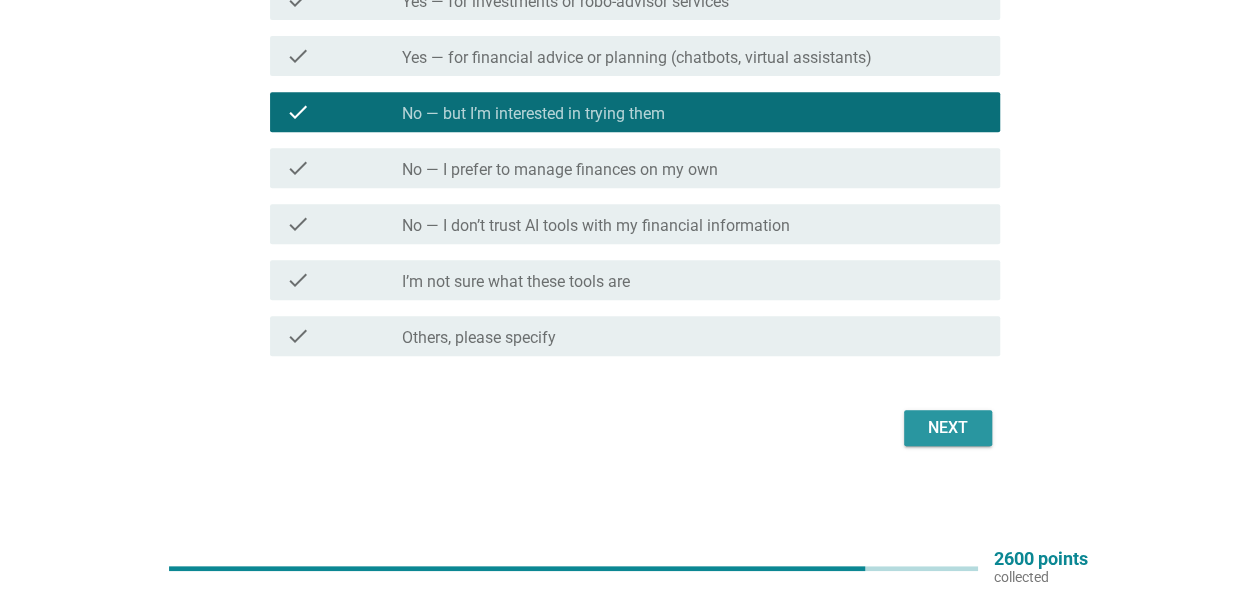 click on "Next" at bounding box center [948, 428] 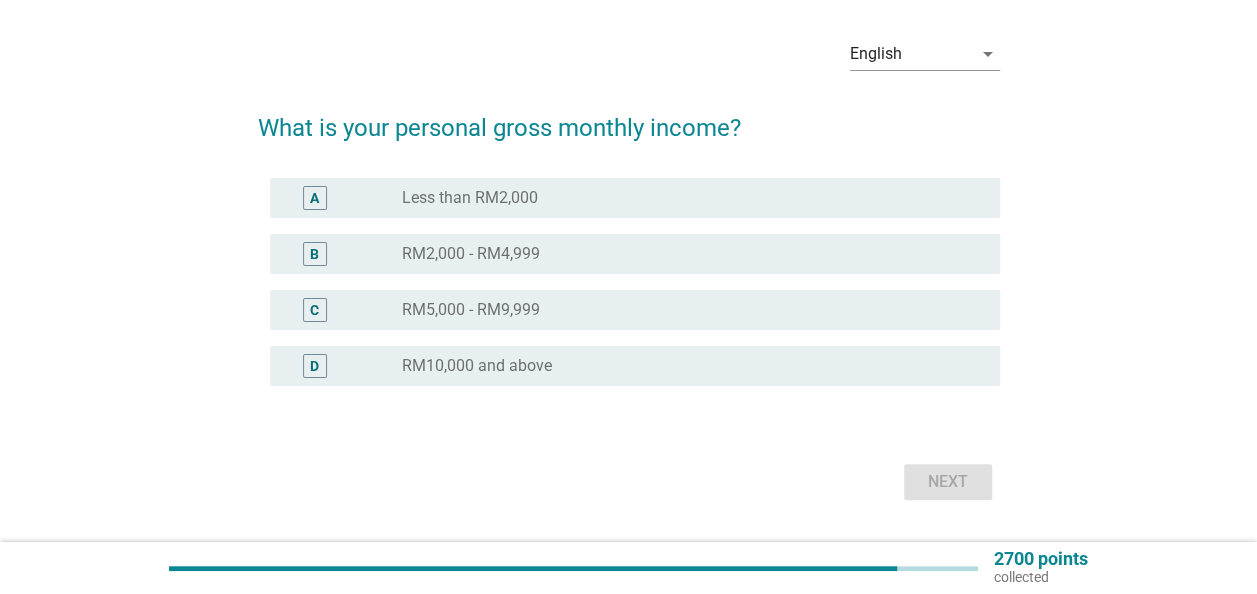 scroll, scrollTop: 100, scrollLeft: 0, axis: vertical 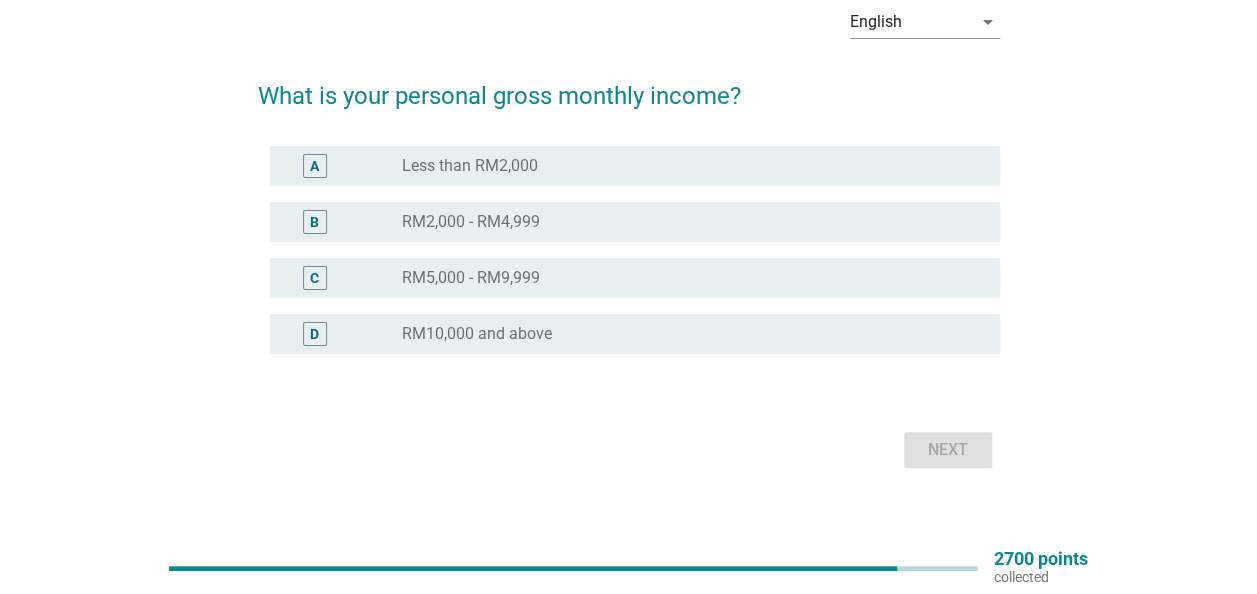click on "radio_button_unchecked RM10,000 and above" at bounding box center (685, 334) 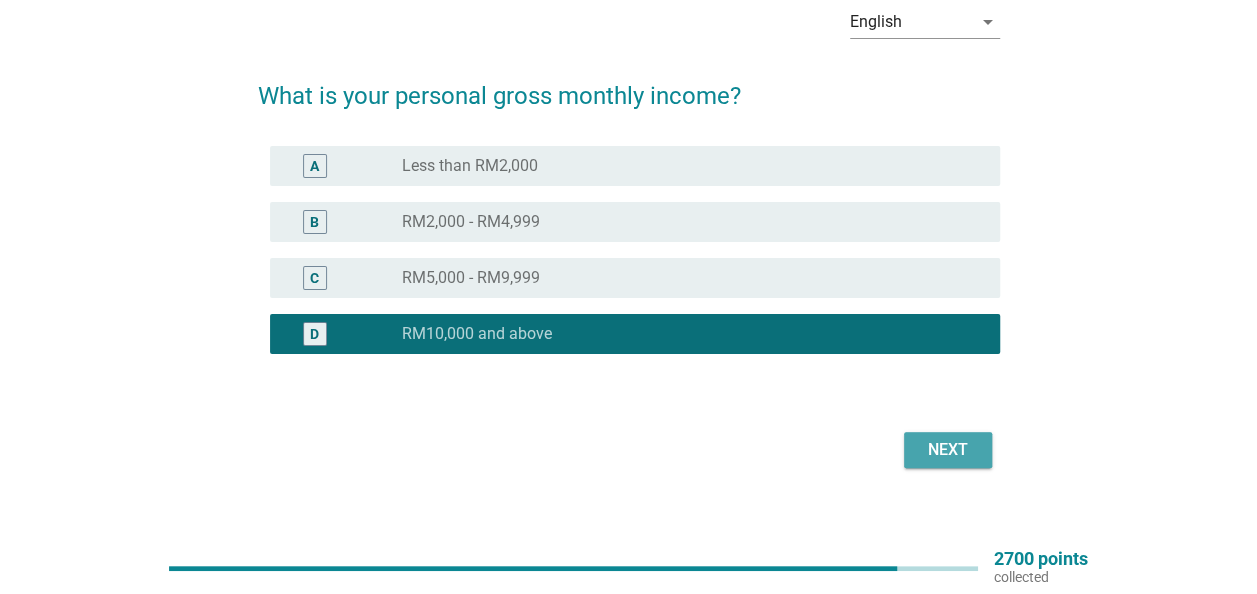 click on "Next" at bounding box center (948, 450) 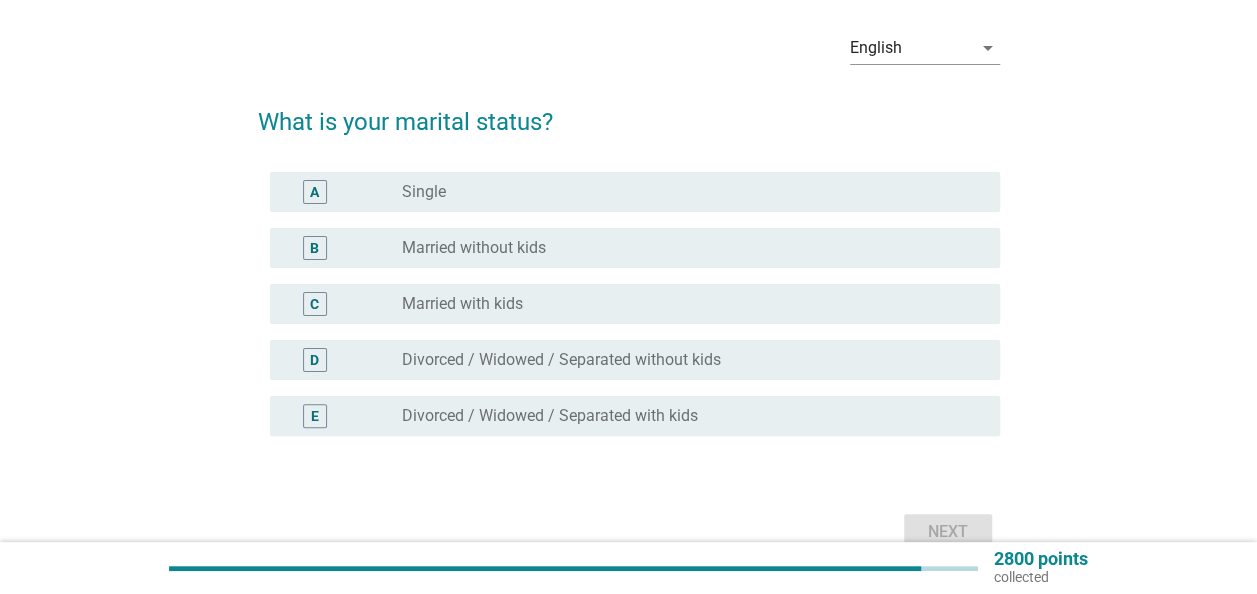 scroll, scrollTop: 100, scrollLeft: 0, axis: vertical 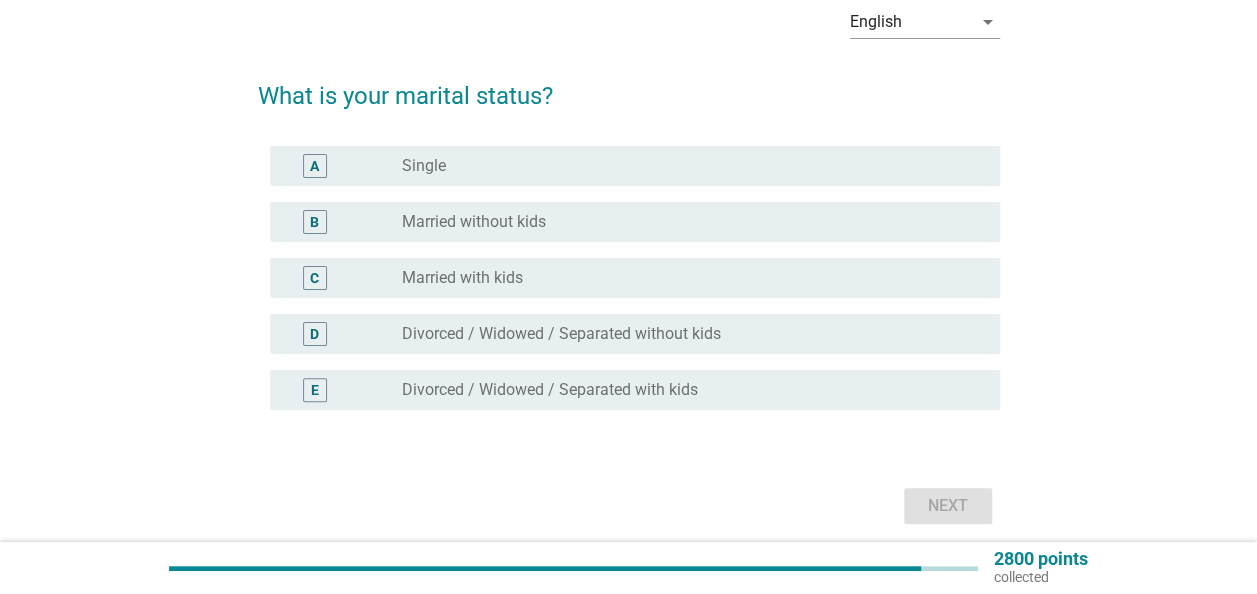 click on "radio_button_unchecked Single" at bounding box center (685, 166) 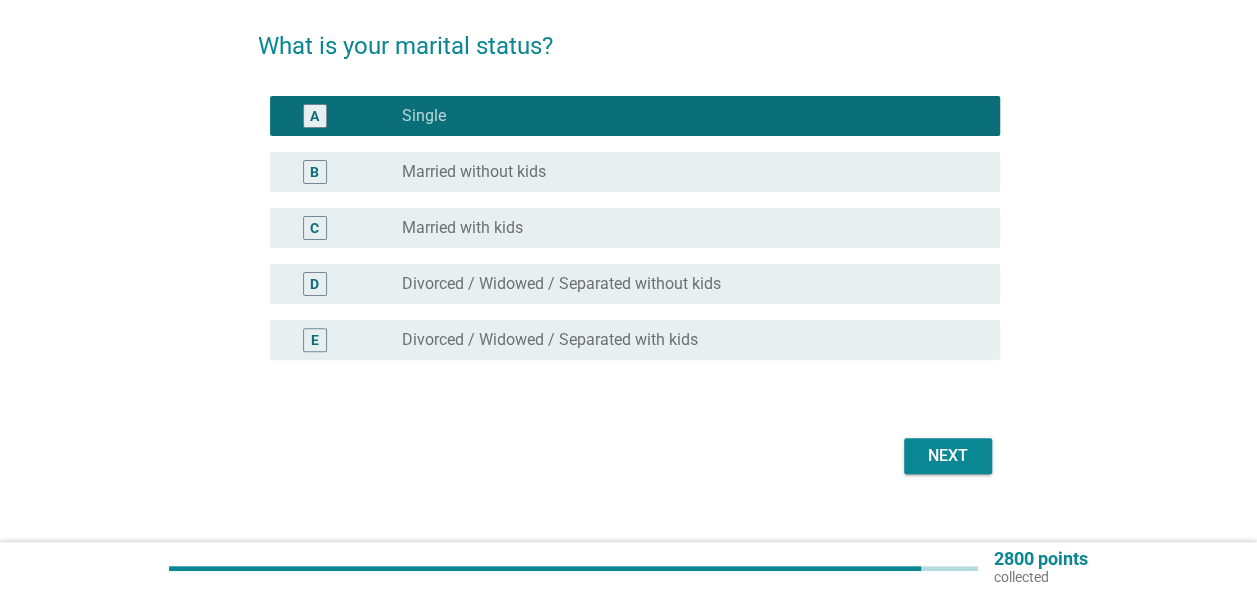 scroll, scrollTop: 178, scrollLeft: 0, axis: vertical 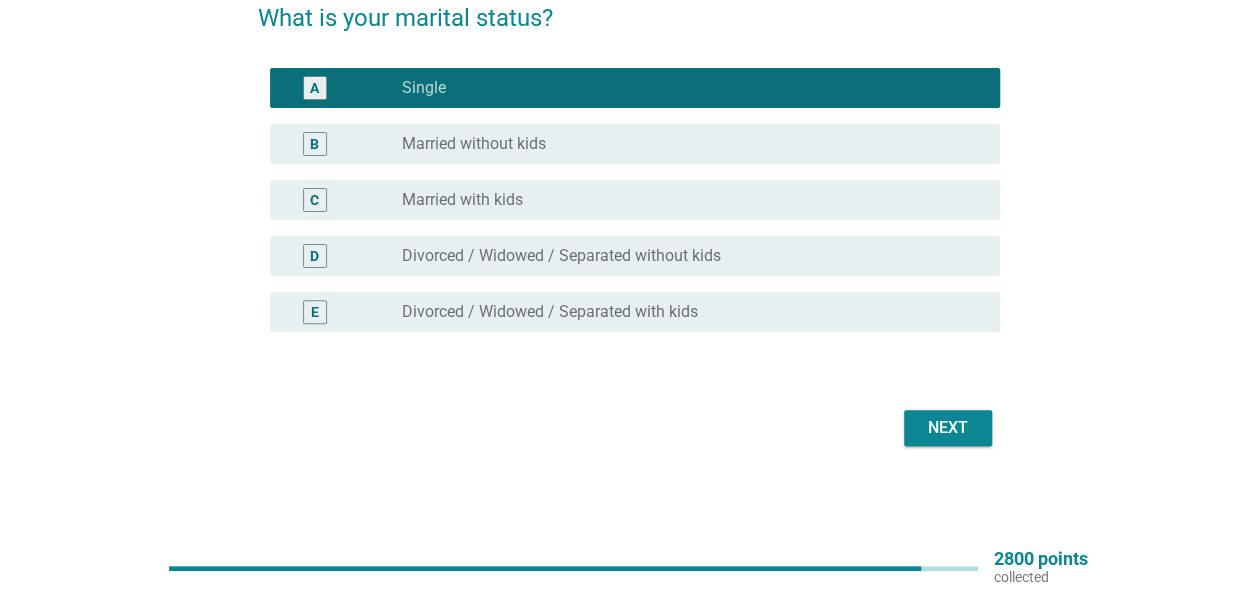 click on "Next" at bounding box center [948, 428] 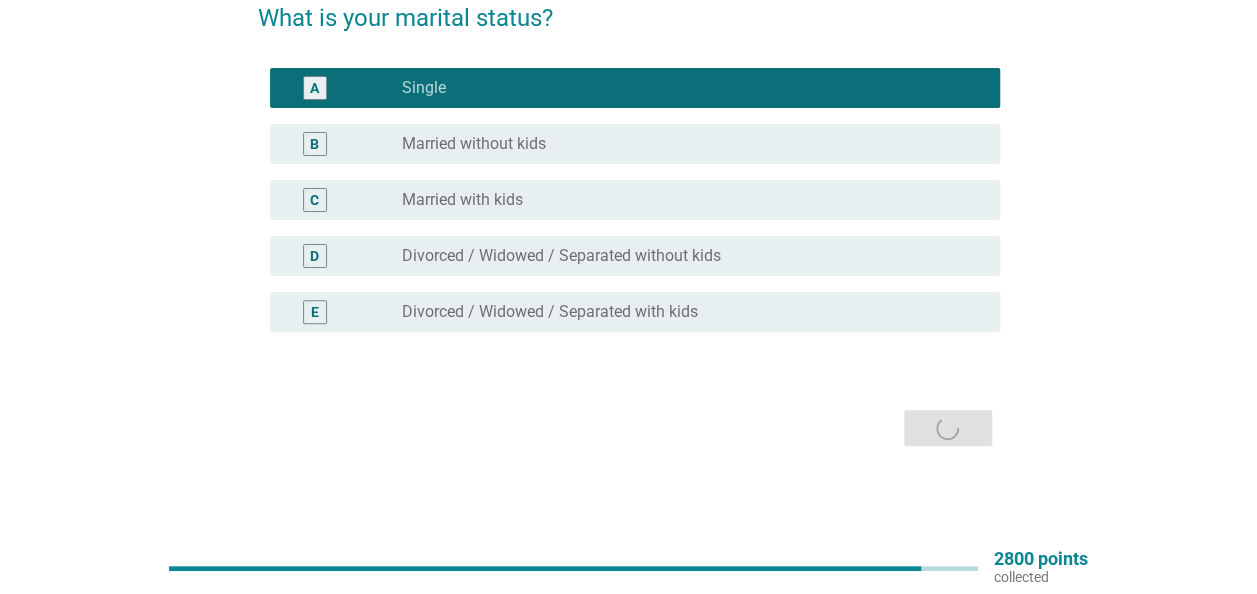 scroll, scrollTop: 0, scrollLeft: 0, axis: both 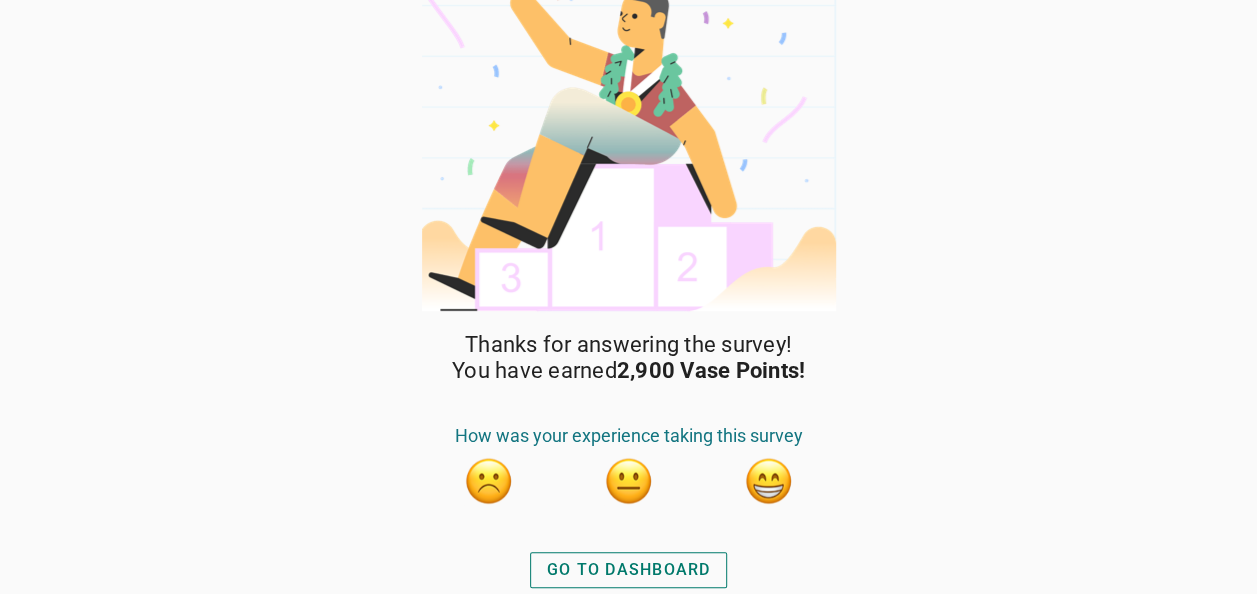 click at bounding box center [629, 481] 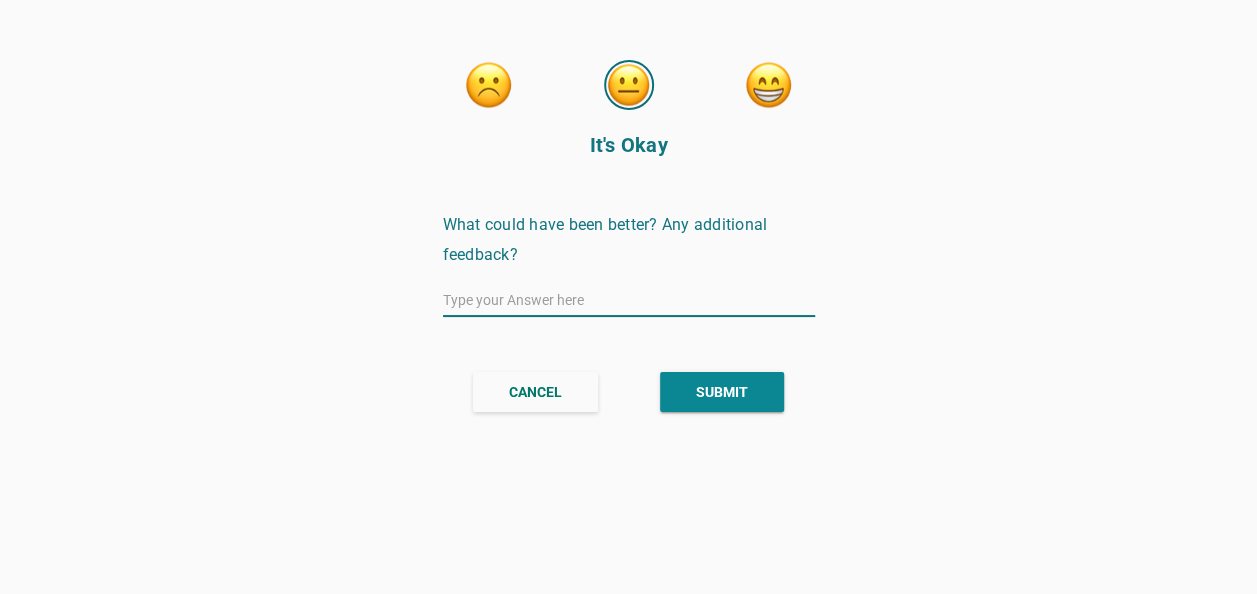 scroll, scrollTop: 0, scrollLeft: 0, axis: both 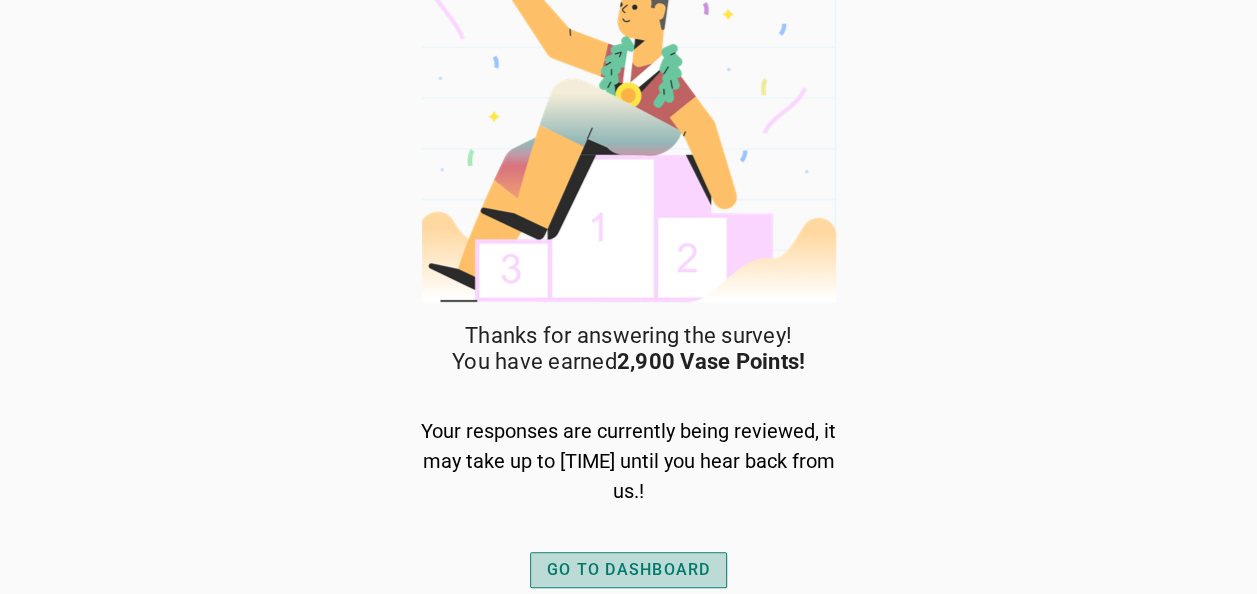 click on "GO TO DASHBOARD" at bounding box center (629, 570) 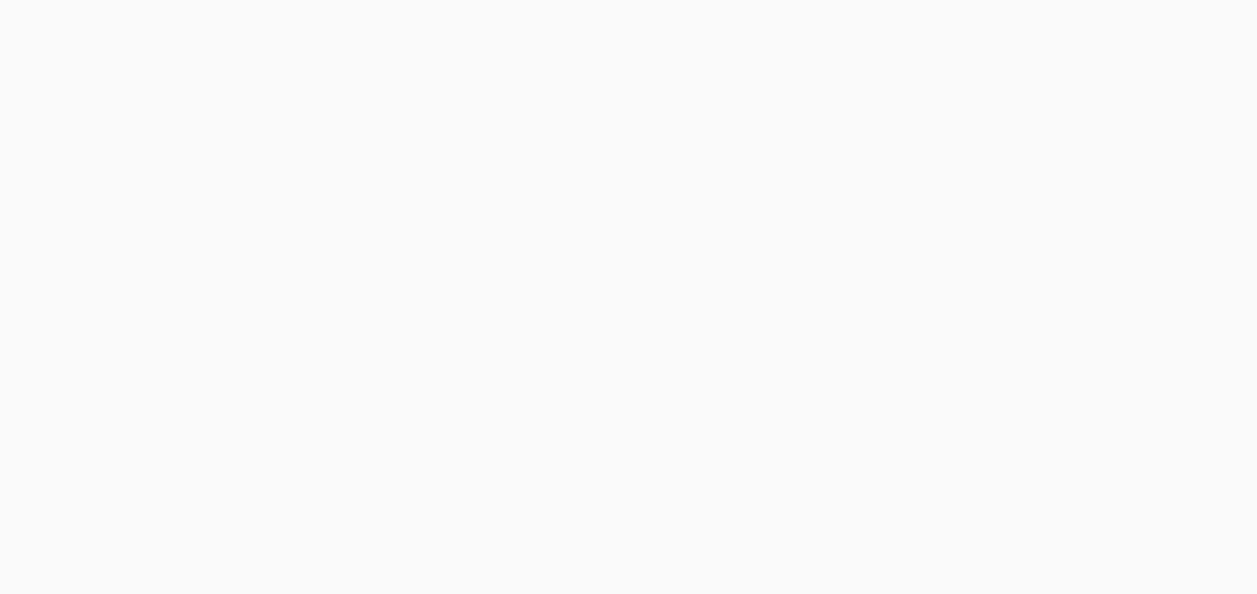 scroll, scrollTop: 0, scrollLeft: 0, axis: both 